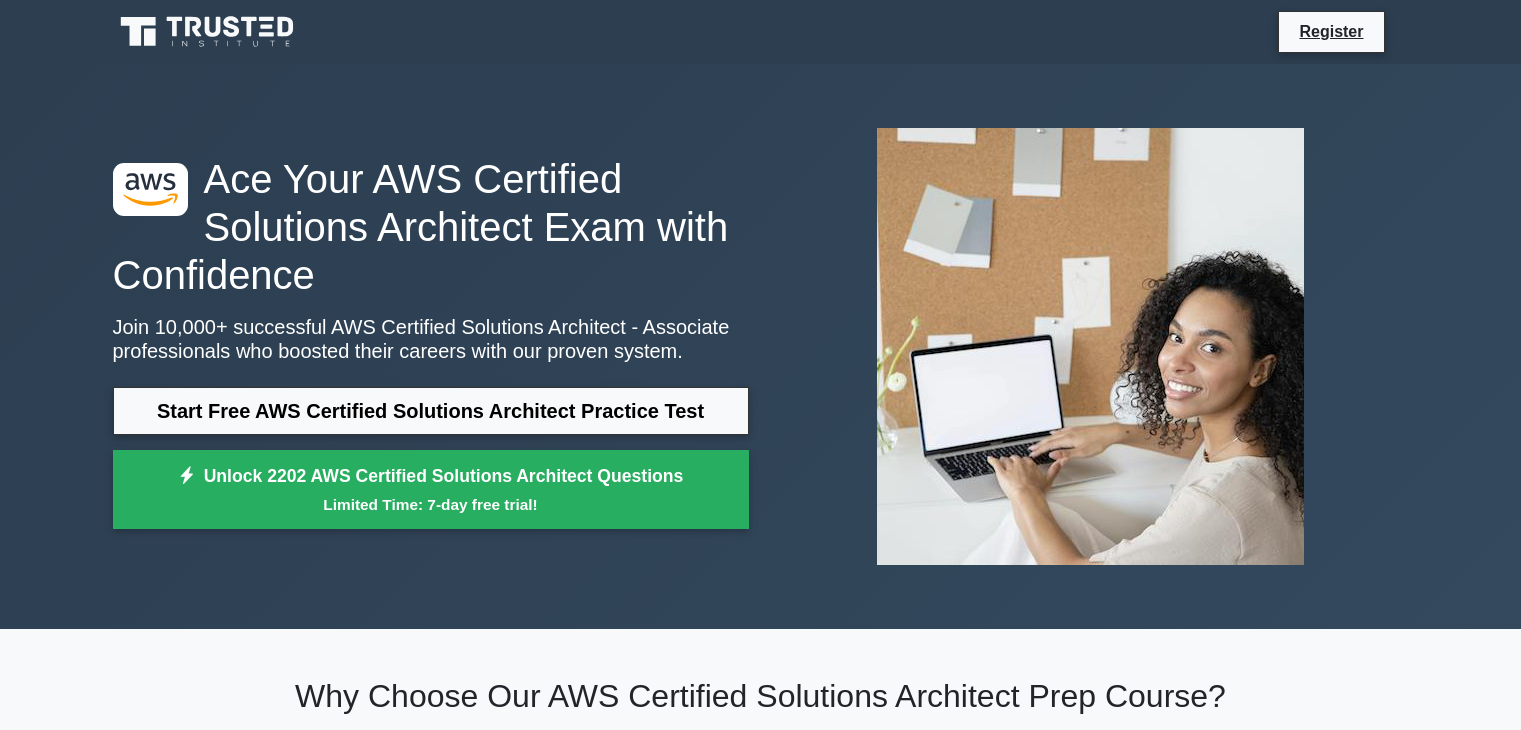 scroll, scrollTop: 0, scrollLeft: 0, axis: both 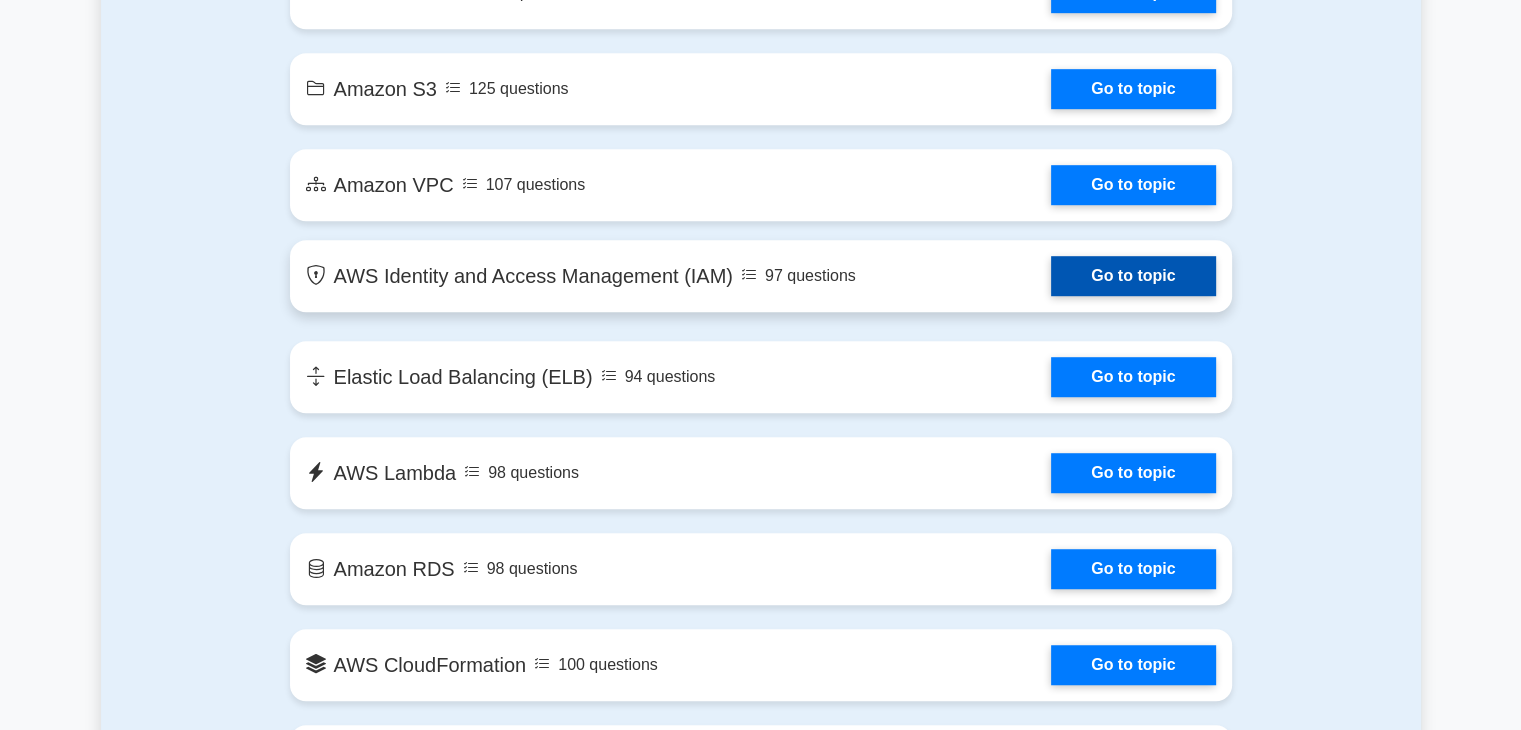 click on "Go to topic" at bounding box center (1133, 276) 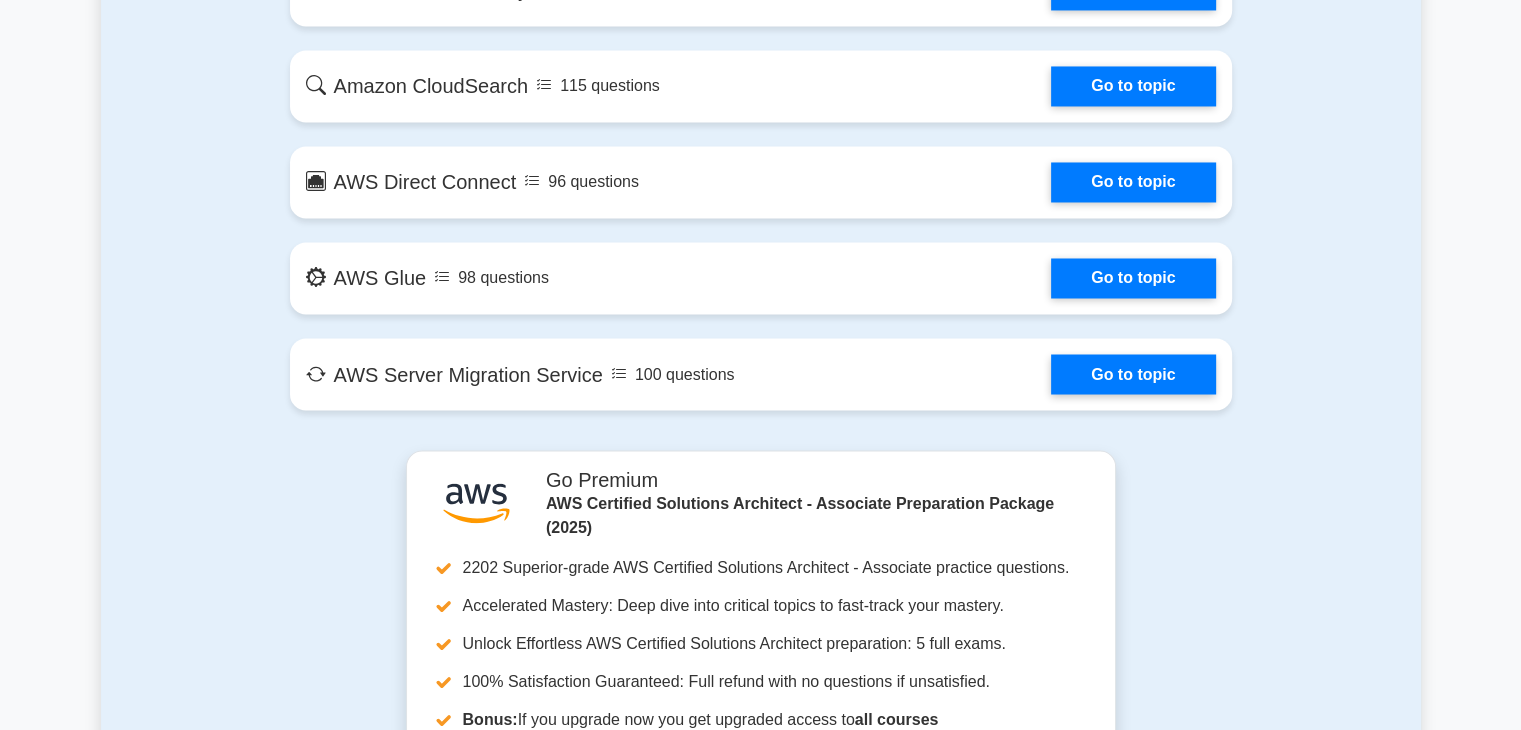 scroll, scrollTop: 3484, scrollLeft: 0, axis: vertical 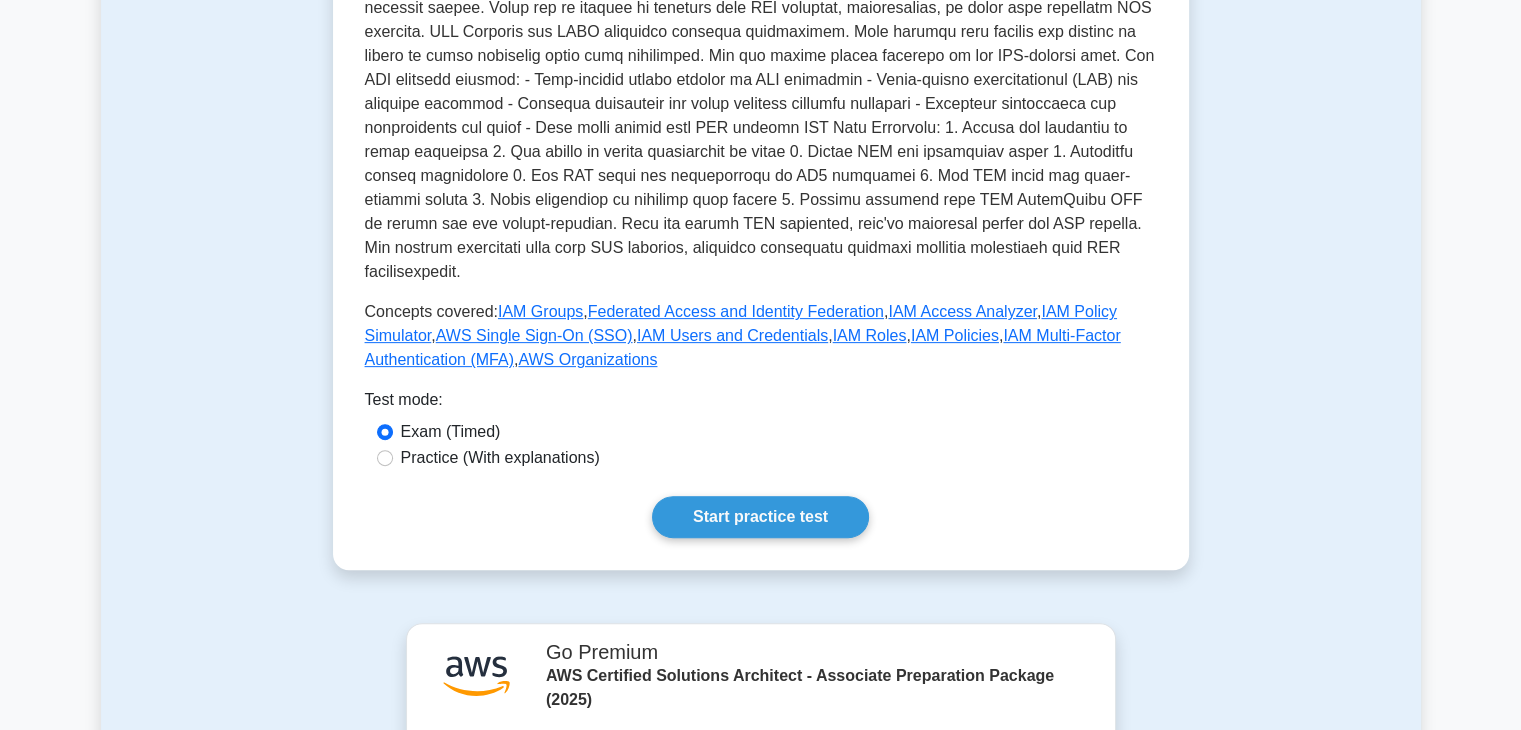 click on "Practice (With explanations)" at bounding box center [500, 458] 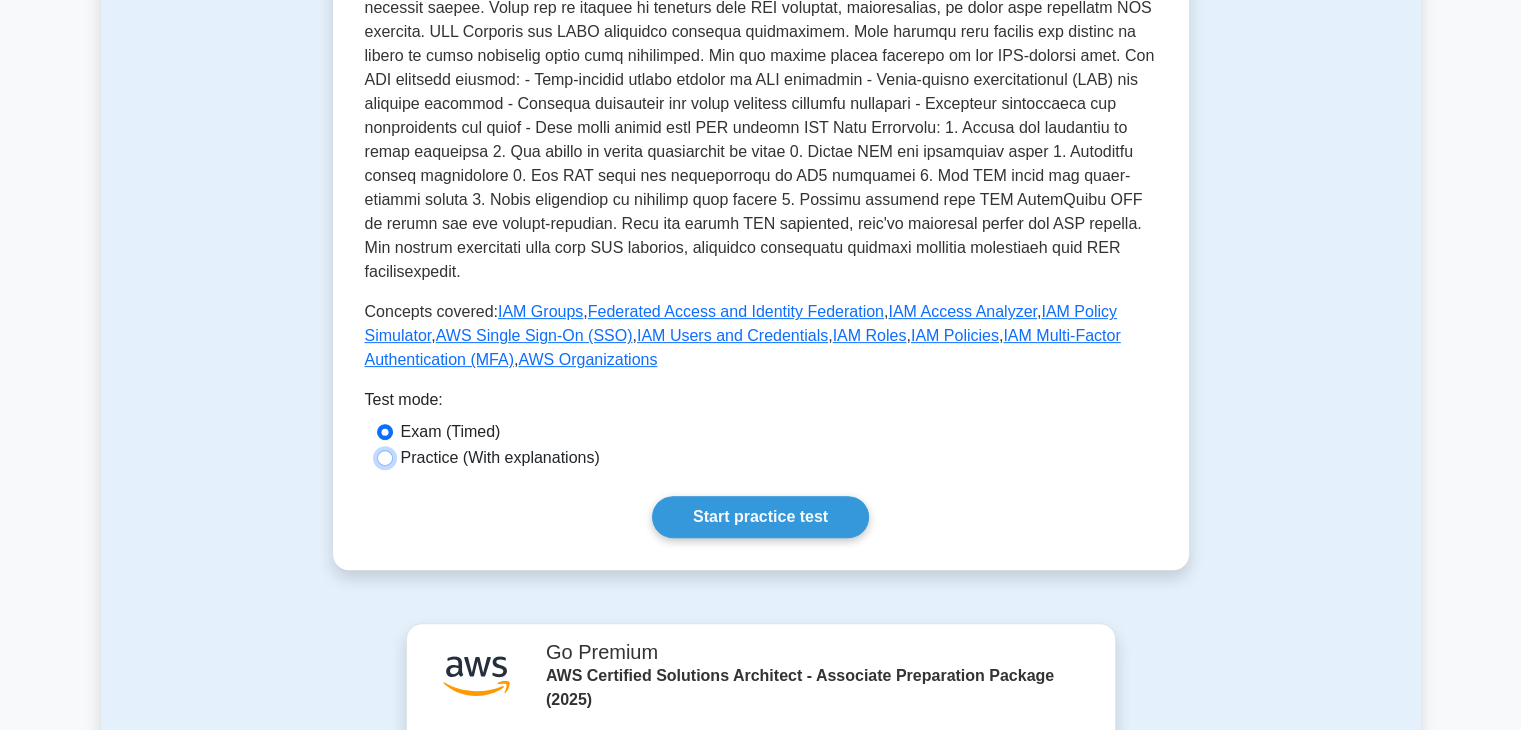 click on "Practice (With explanations)" at bounding box center (385, 458) 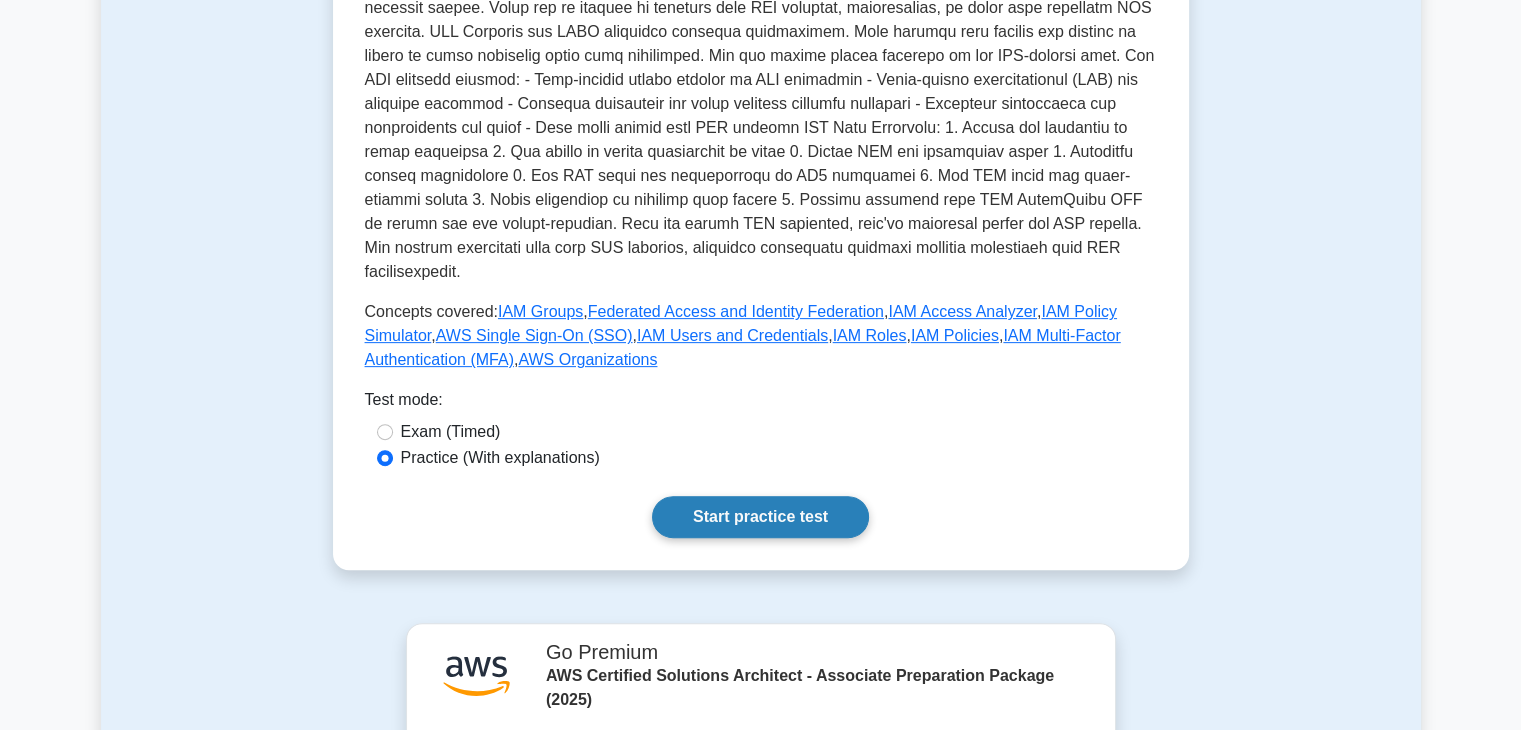 click on "Start practice test" at bounding box center [760, 517] 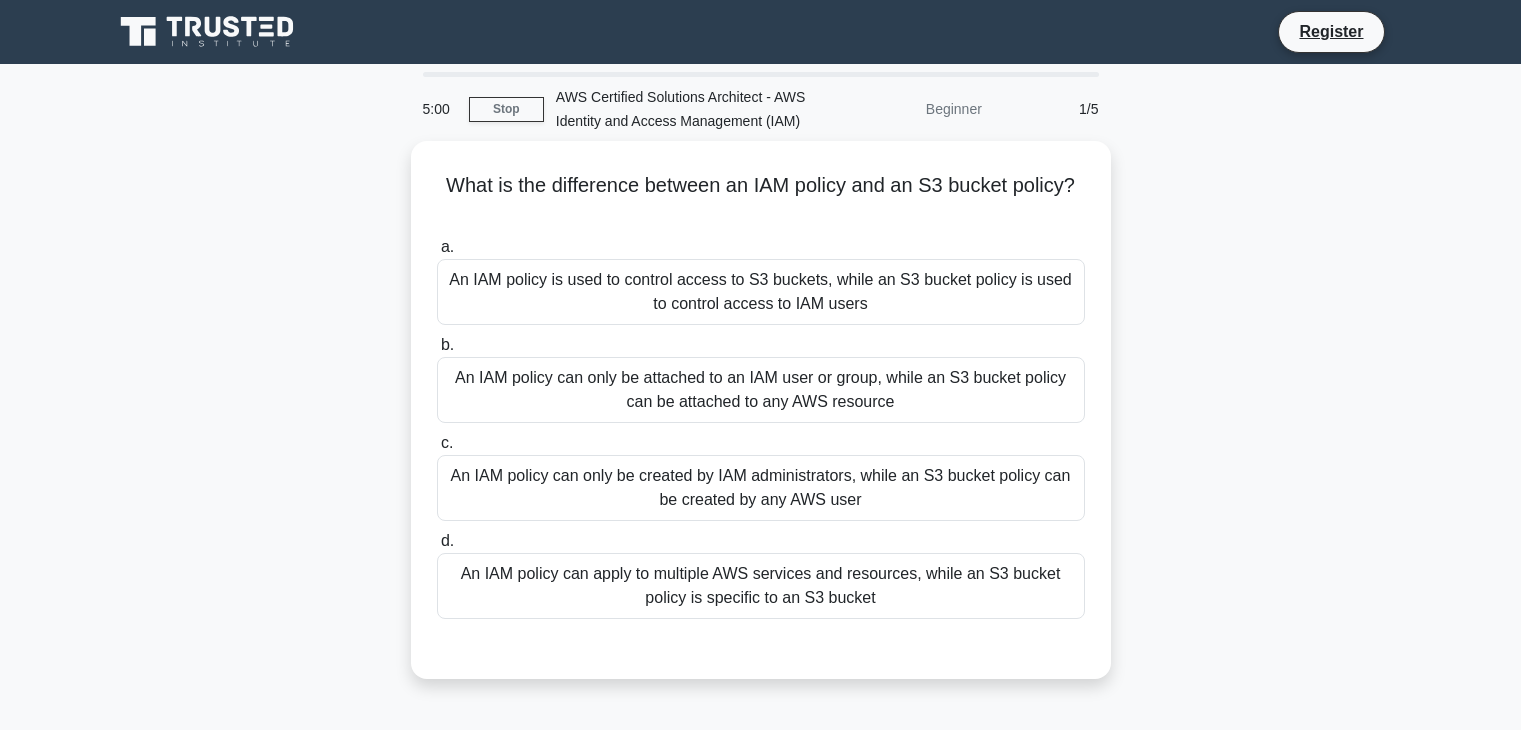 scroll, scrollTop: 0, scrollLeft: 0, axis: both 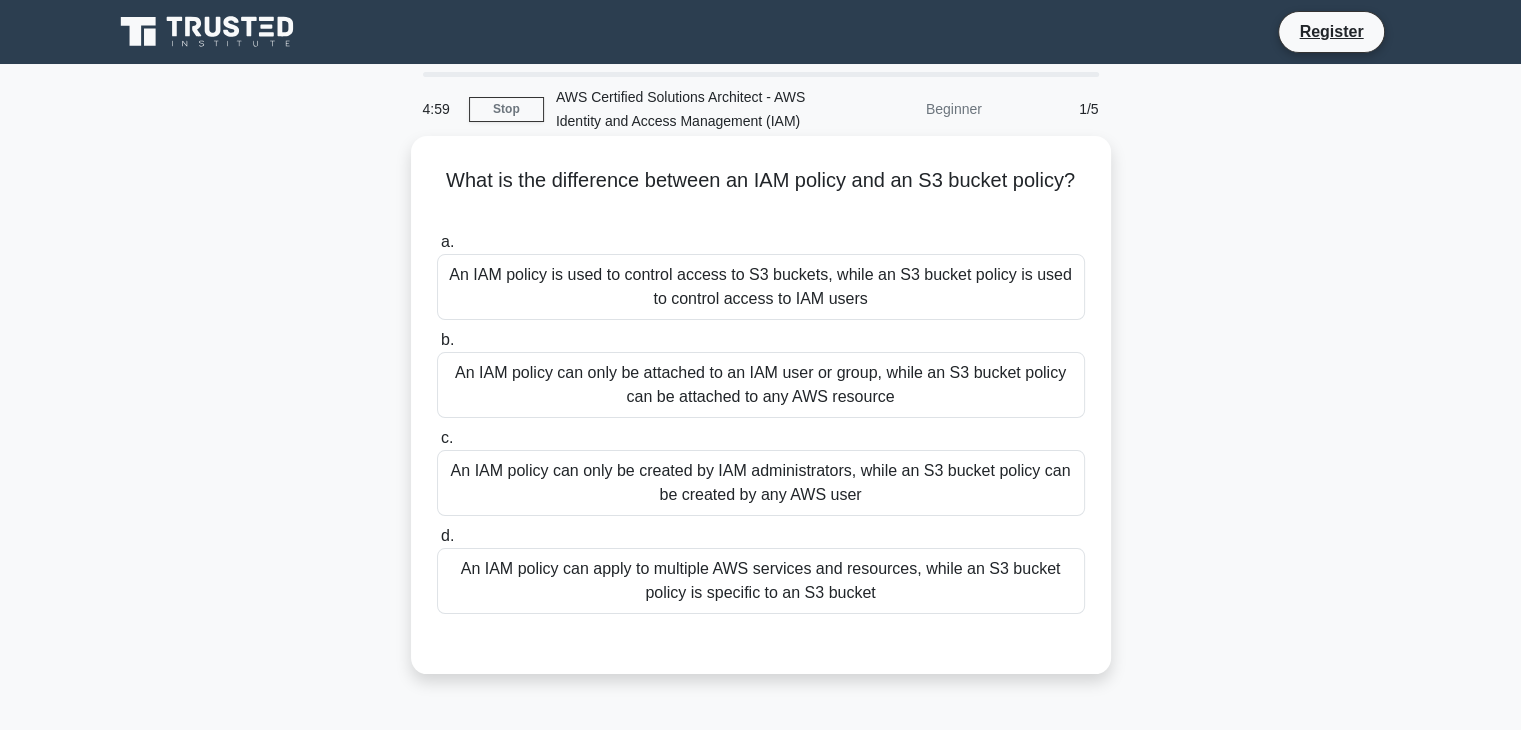 click on "What is the difference between an IAM policy and an S3 bucket policy?
.spinner_0XTQ{transform-origin:center;animation:spinner_y6GP .75s linear infinite}@keyframes spinner_y6GP{100%{transform:rotate(360deg)}}" at bounding box center (761, 193) 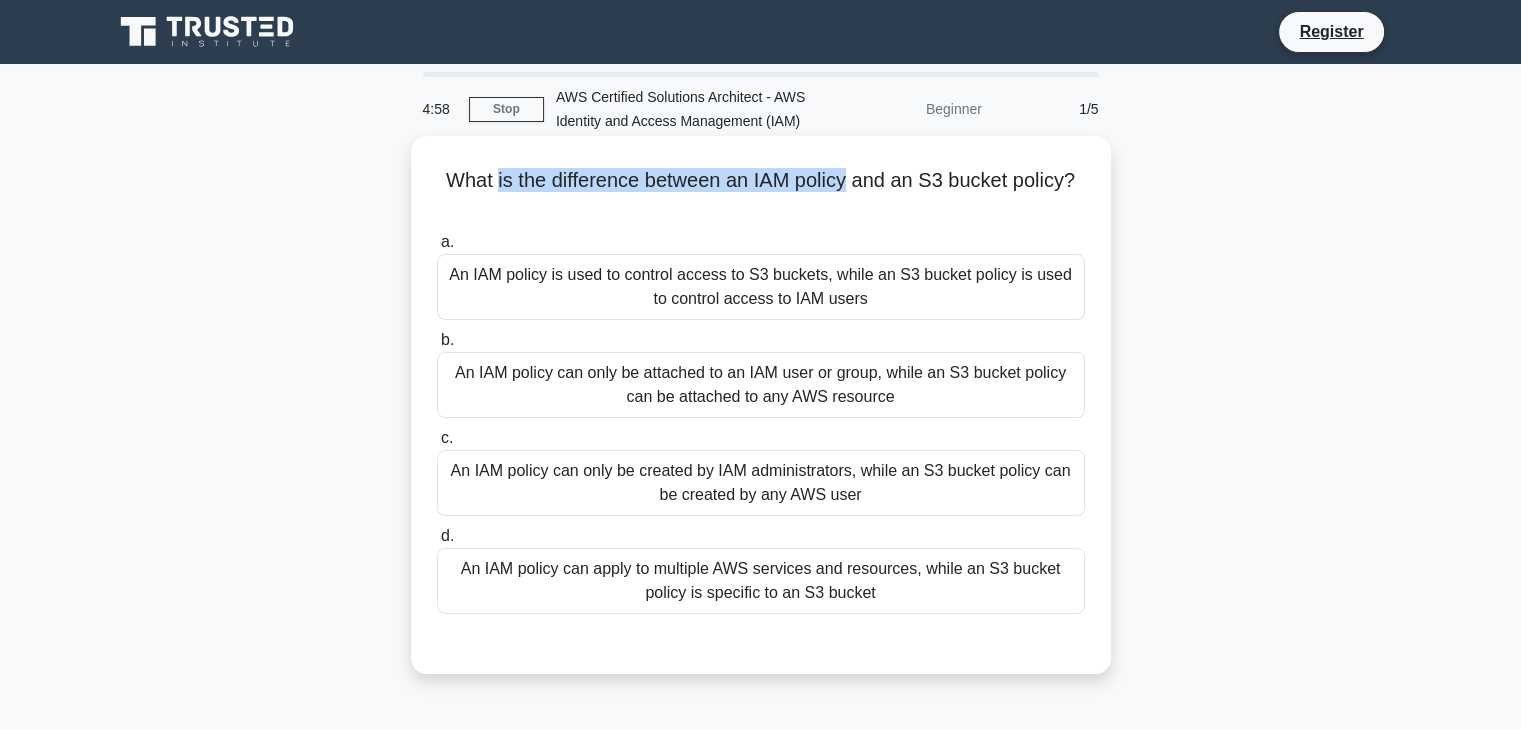 drag, startPoint x: 498, startPoint y: 188, endPoint x: 800, endPoint y: 184, distance: 302.0265 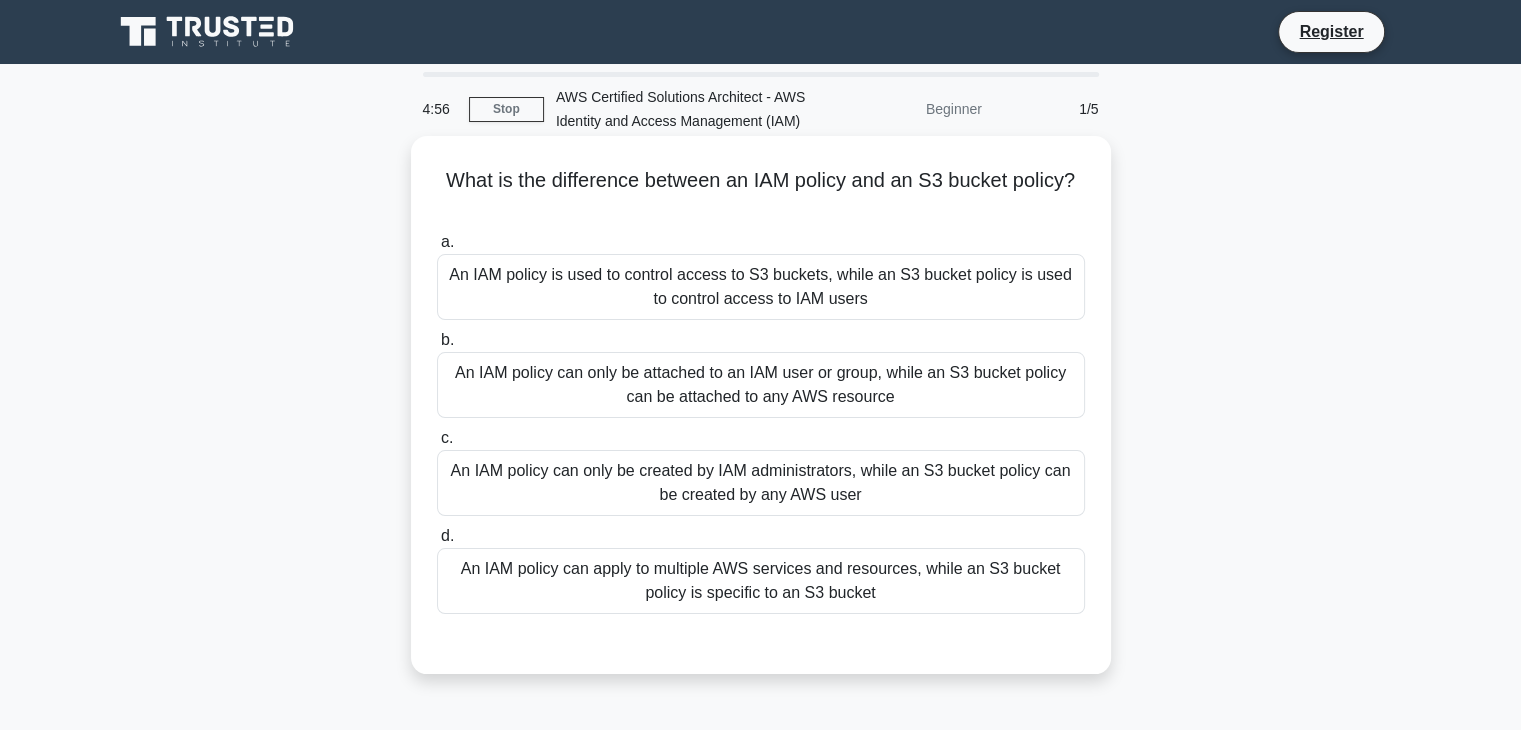 click on "What is the difference between an IAM policy and an S3 bucket policy?
.spinner_0XTQ{transform-origin:center;animation:spinner_y6GP .75s linear infinite}@keyframes spinner_y6GP{100%{transform:rotate(360deg)}}" at bounding box center (761, 193) 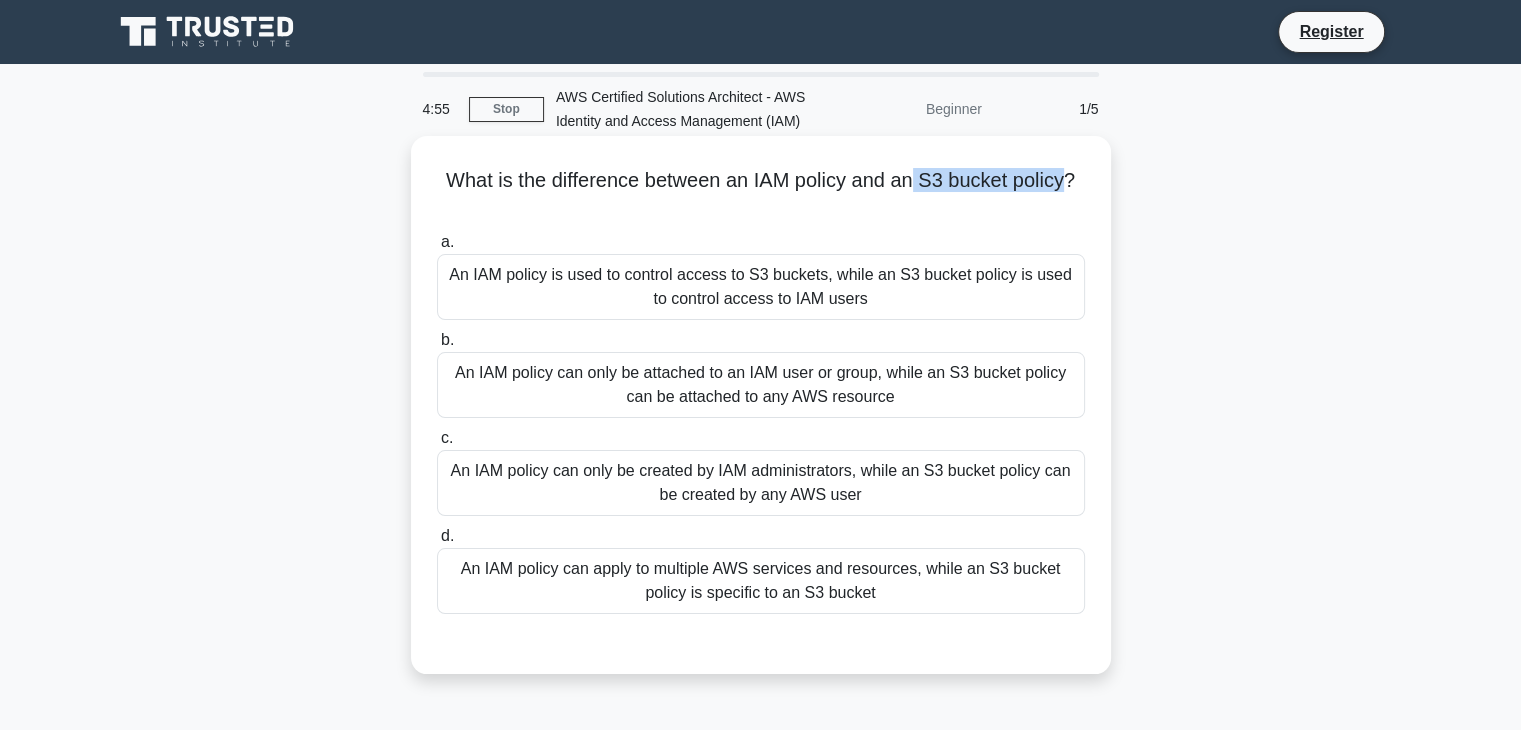 drag, startPoint x: 920, startPoint y: 189, endPoint x: 1028, endPoint y: 180, distance: 108.37435 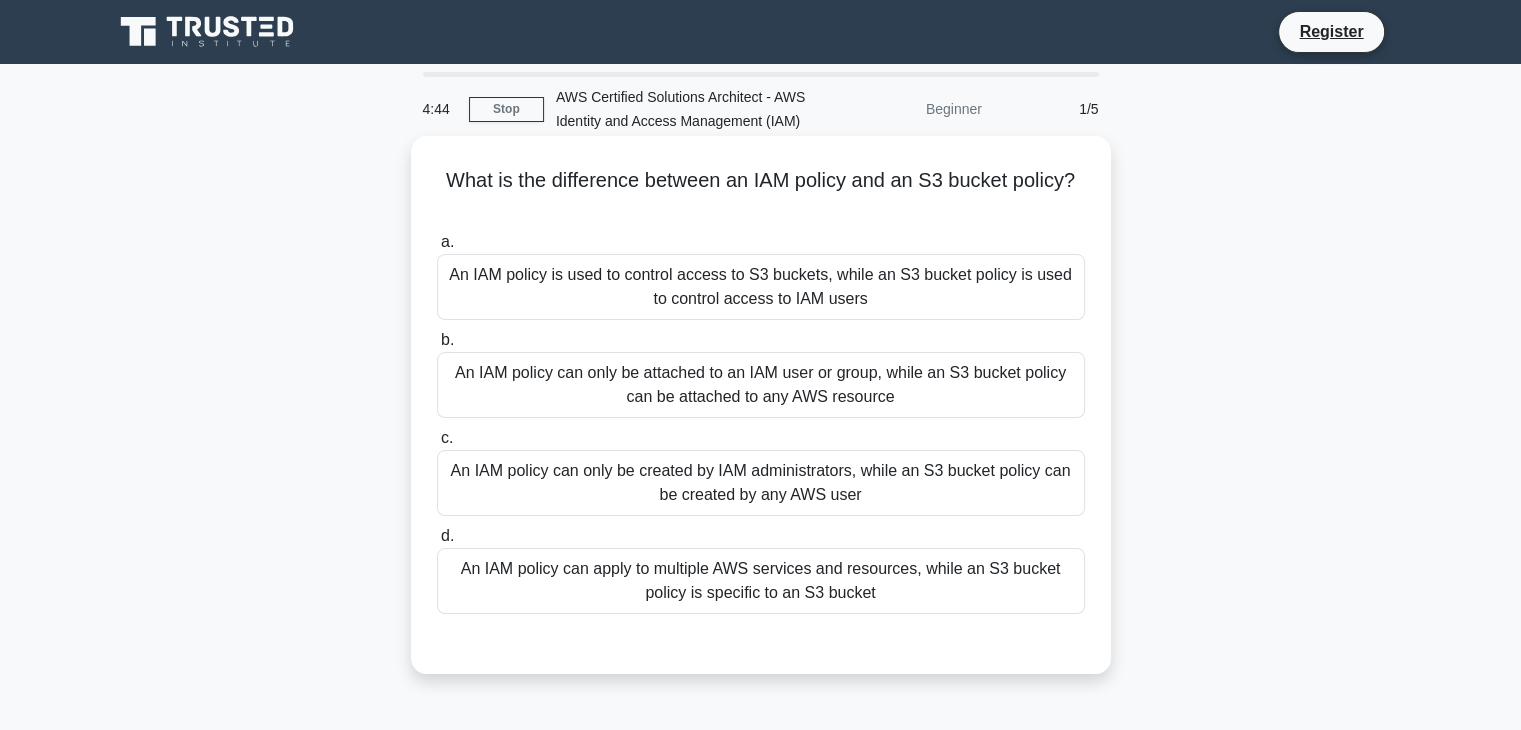 click on "An IAM policy can only be attached to an IAM user or group, while an S3 bucket policy can be attached to any AWS resource" at bounding box center (761, 385) 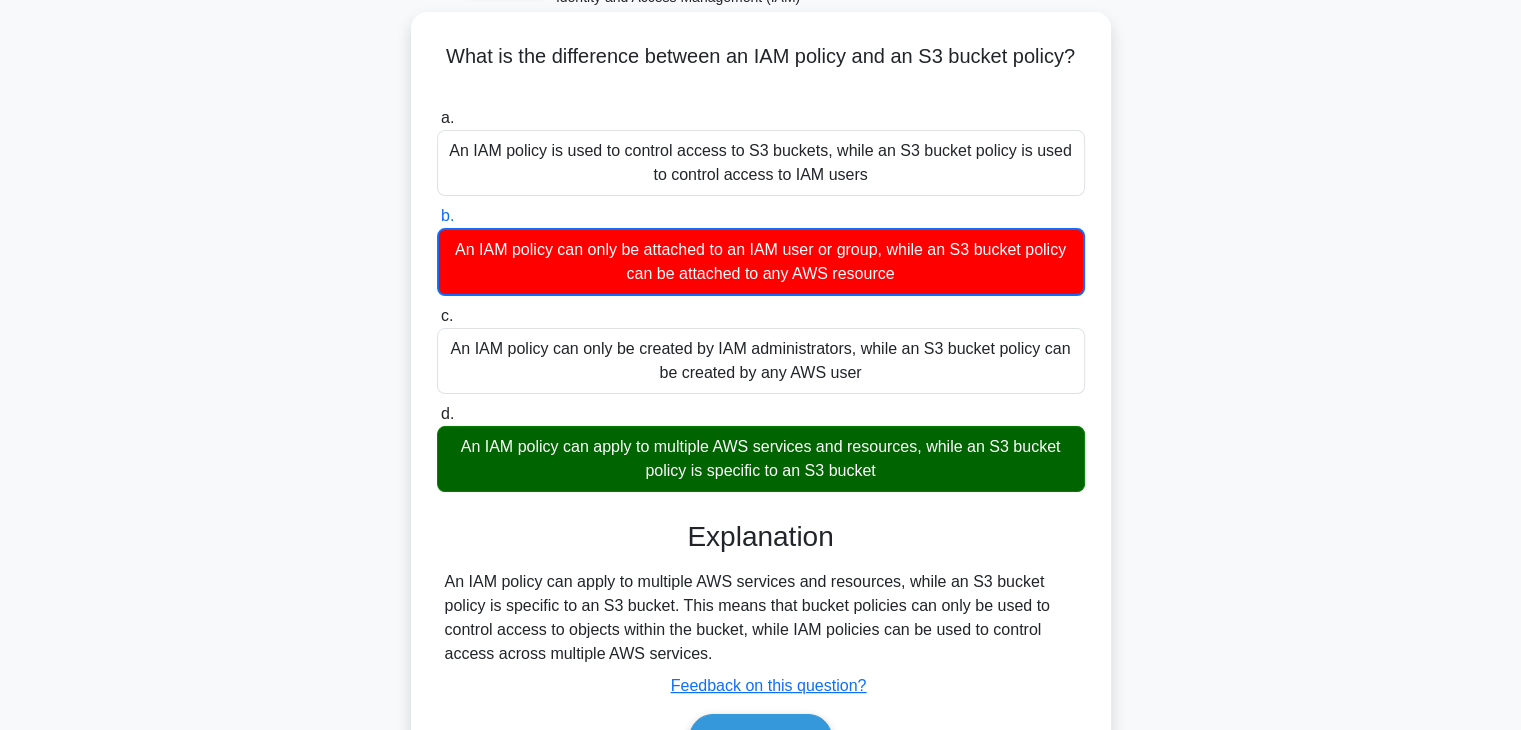 scroll, scrollTop: 284, scrollLeft: 0, axis: vertical 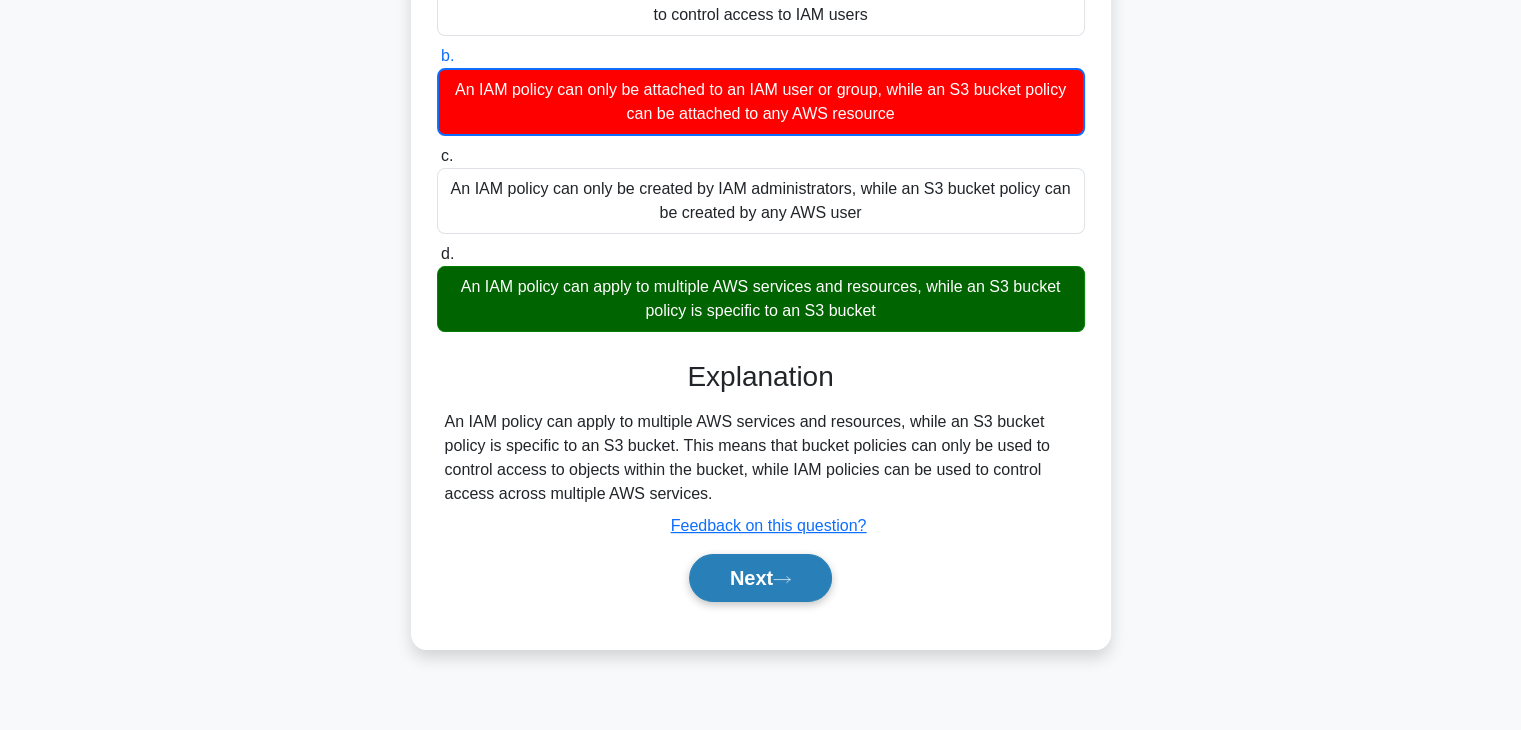 click on "Next" at bounding box center (760, 578) 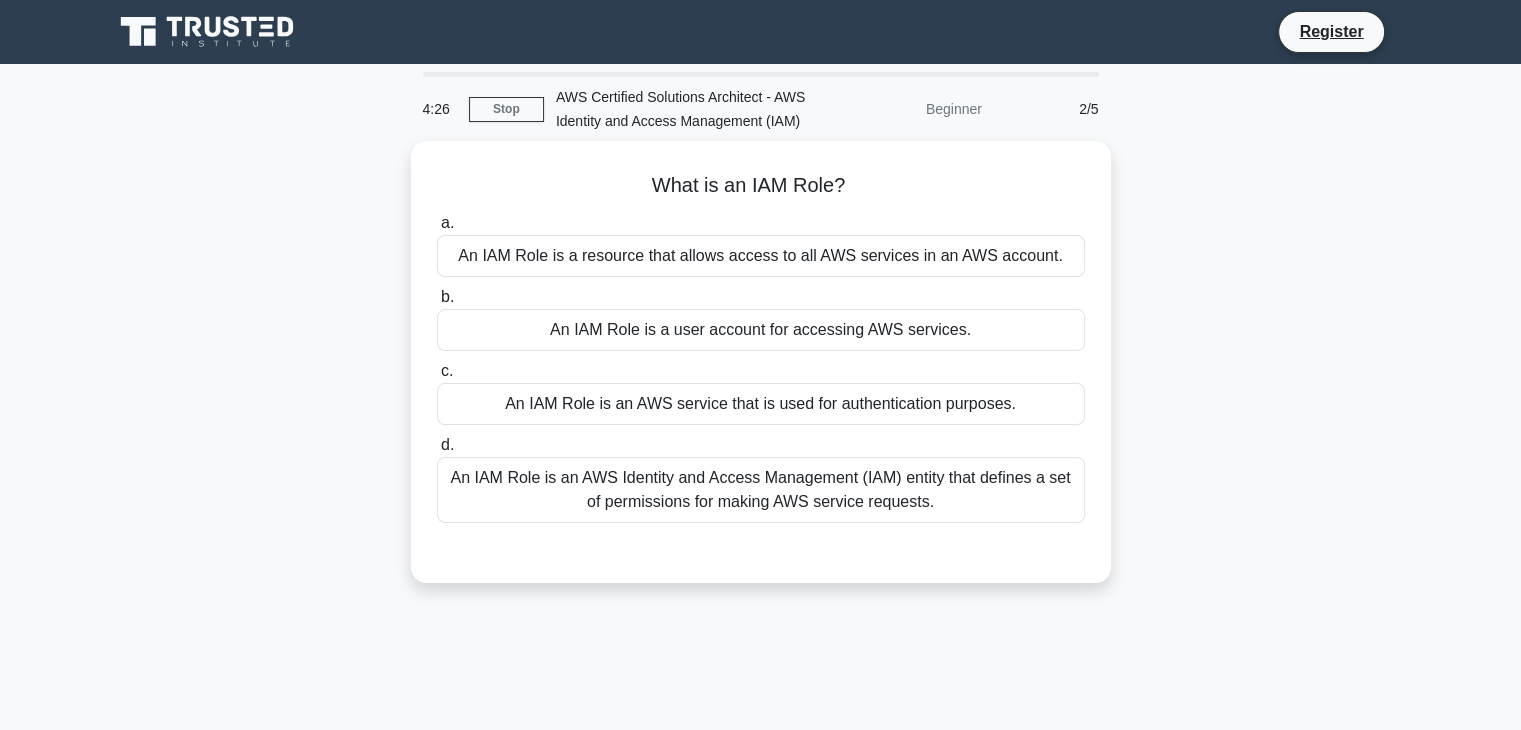 scroll, scrollTop: 0, scrollLeft: 0, axis: both 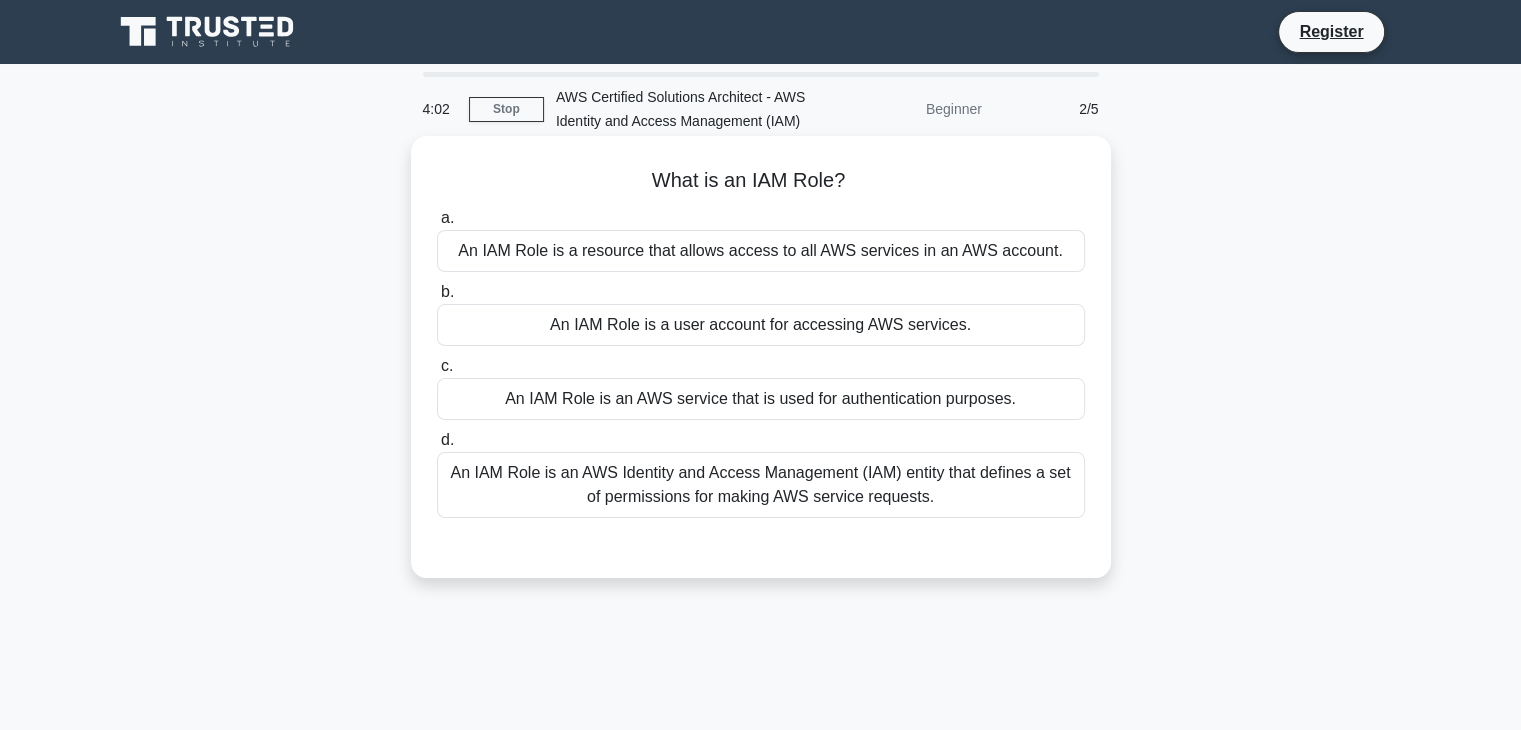 click on "An IAM Role is an AWS Identity and Access Management (IAM) entity that defines a set of permissions for making AWS service requests." at bounding box center (761, 485) 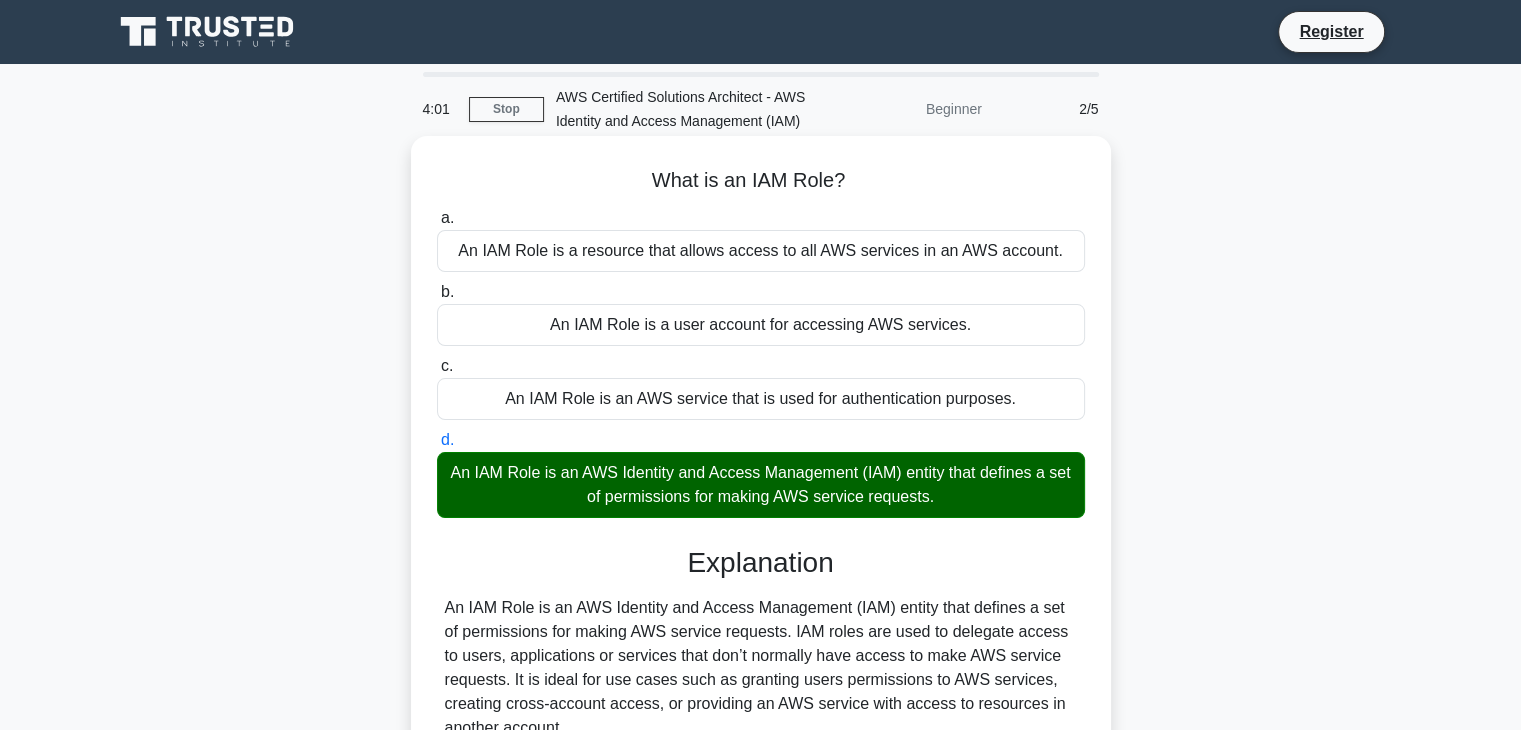 scroll, scrollTop: 250, scrollLeft: 0, axis: vertical 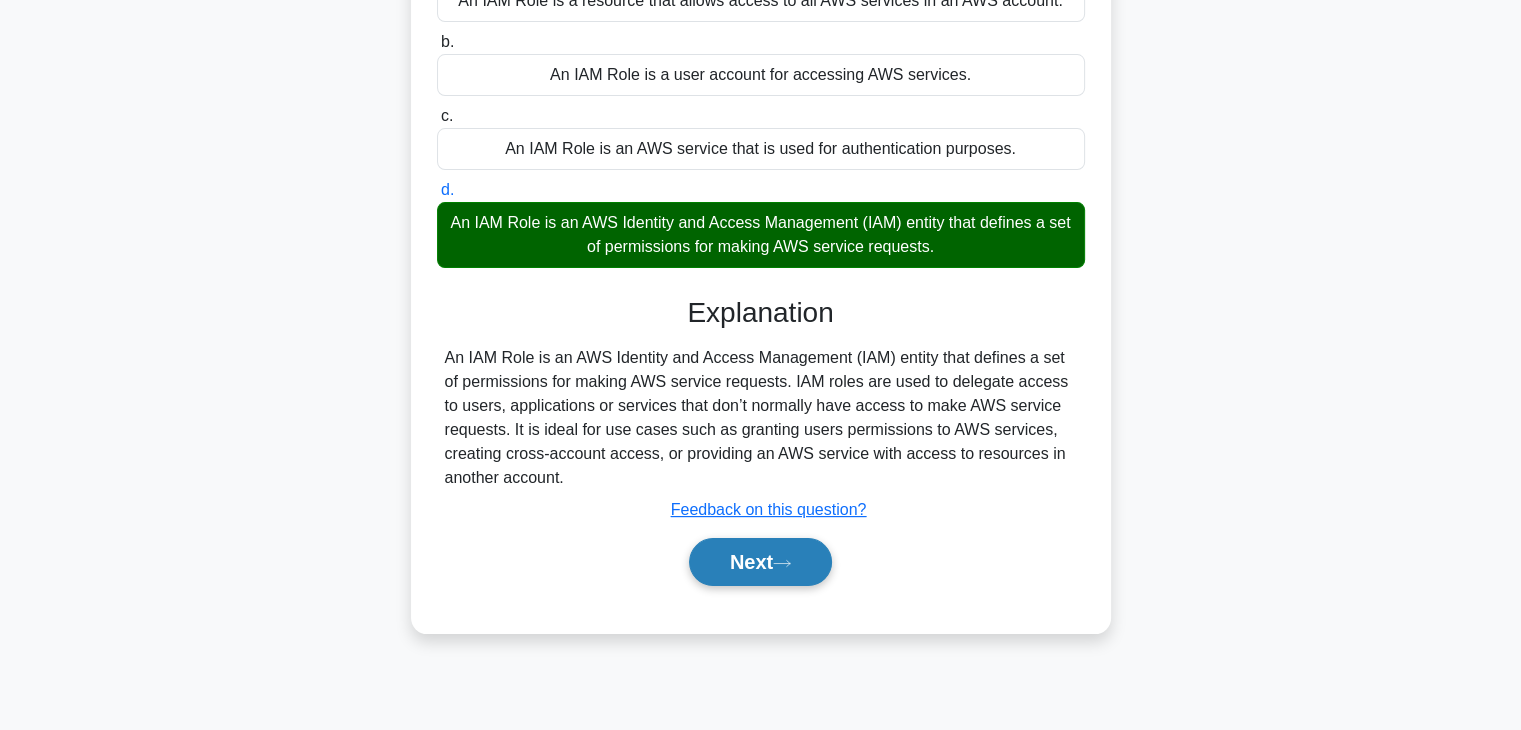 click on "Next" at bounding box center [760, 562] 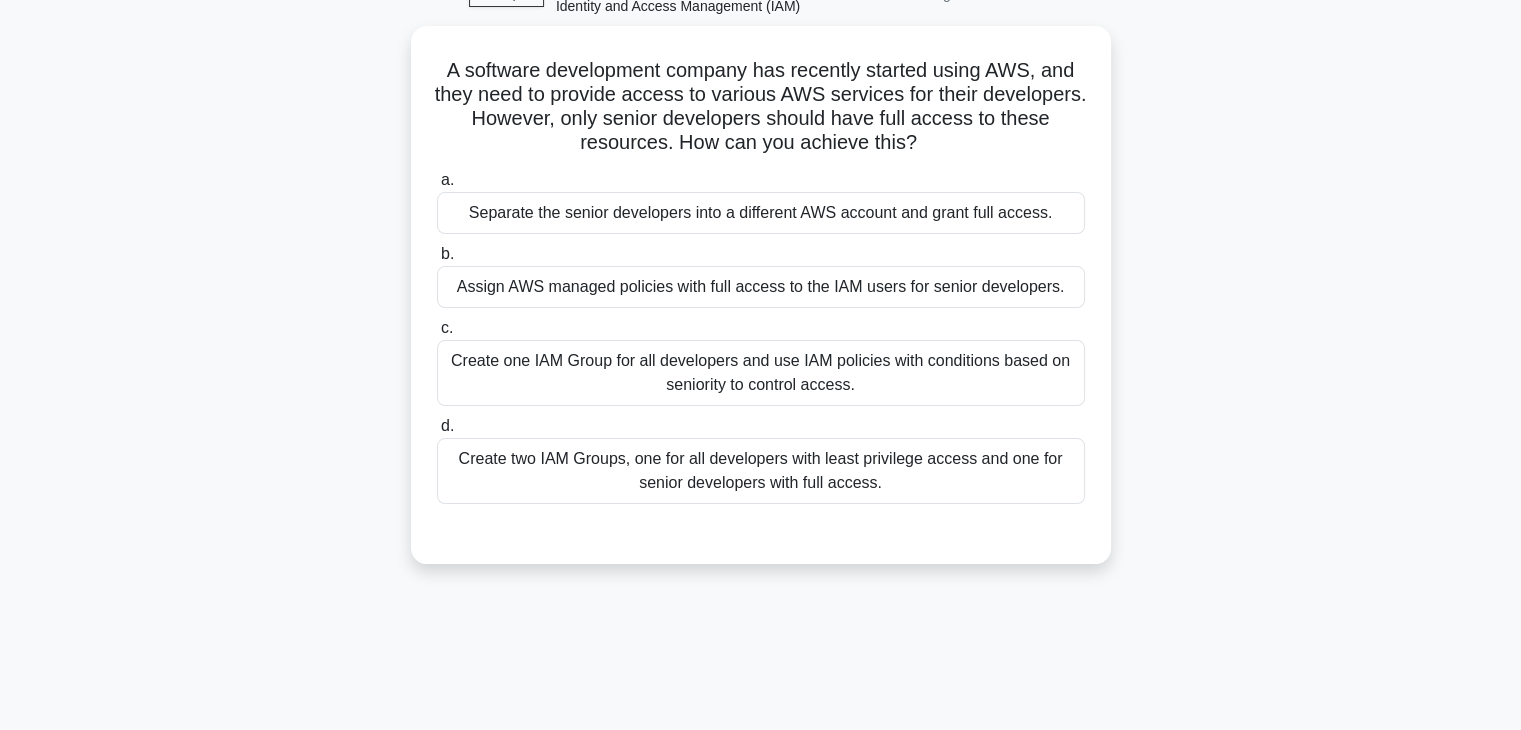 scroll, scrollTop: 112, scrollLeft: 0, axis: vertical 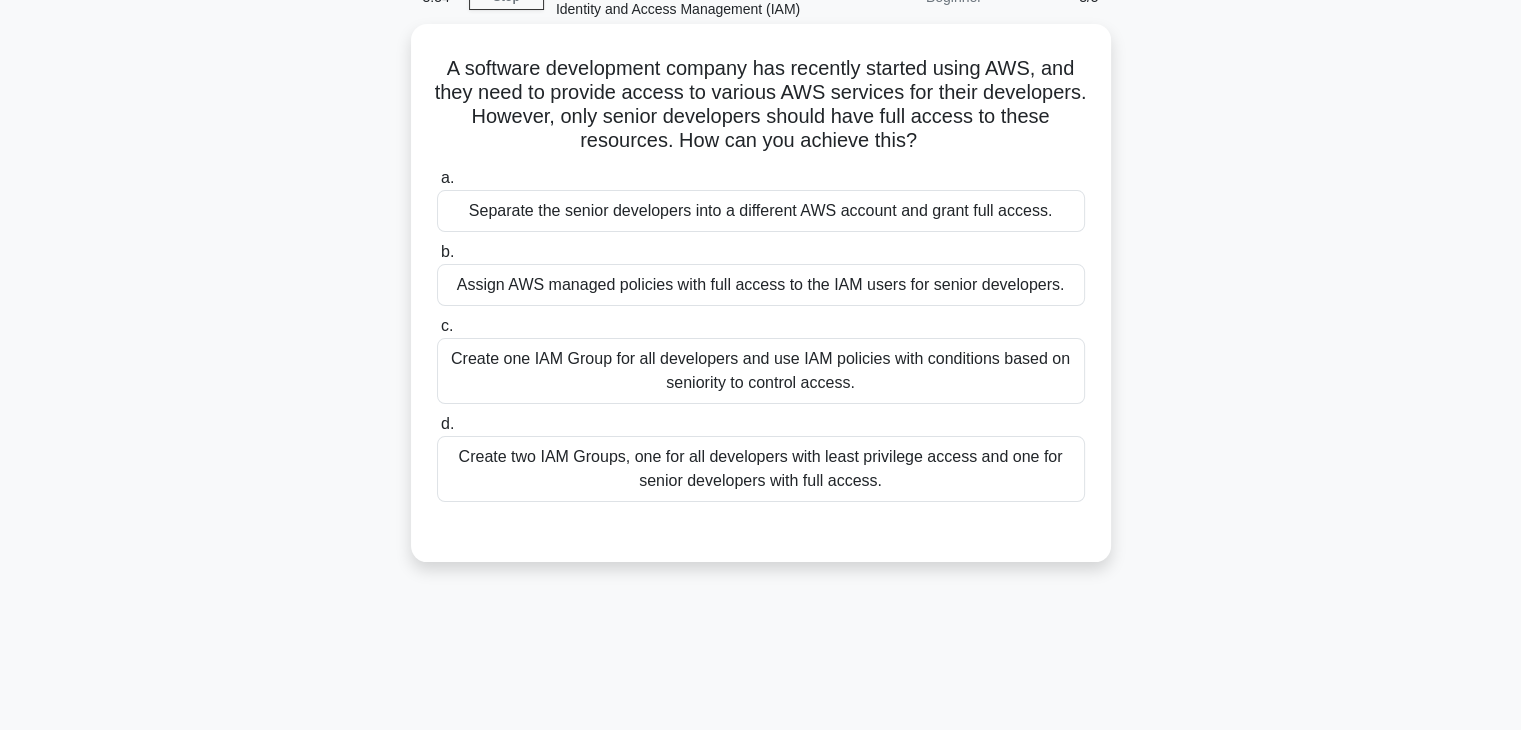 click on "A software development company has recently started using AWS, and they need to provide access to various AWS services for their developers. However, only senior developers should have full access to these resources. How can you achieve this?
.spinner_0XTQ{transform-origin:center;animation:spinner_y6GP .75s linear infinite}@keyframes spinner_y6GP{100%{transform:rotate(360deg)}}" at bounding box center [761, 105] 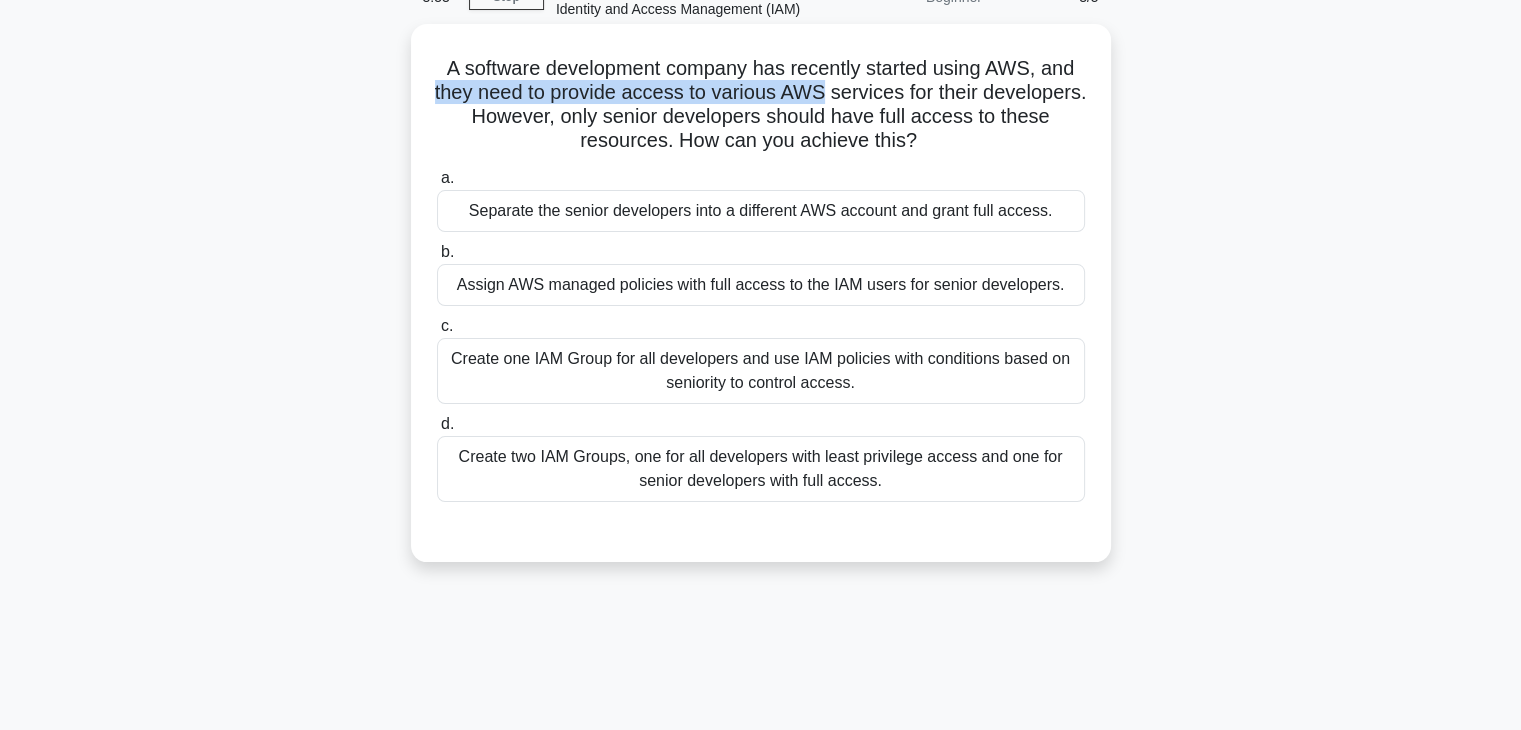 drag, startPoint x: 503, startPoint y: 93, endPoint x: 844, endPoint y: 99, distance: 341.0528 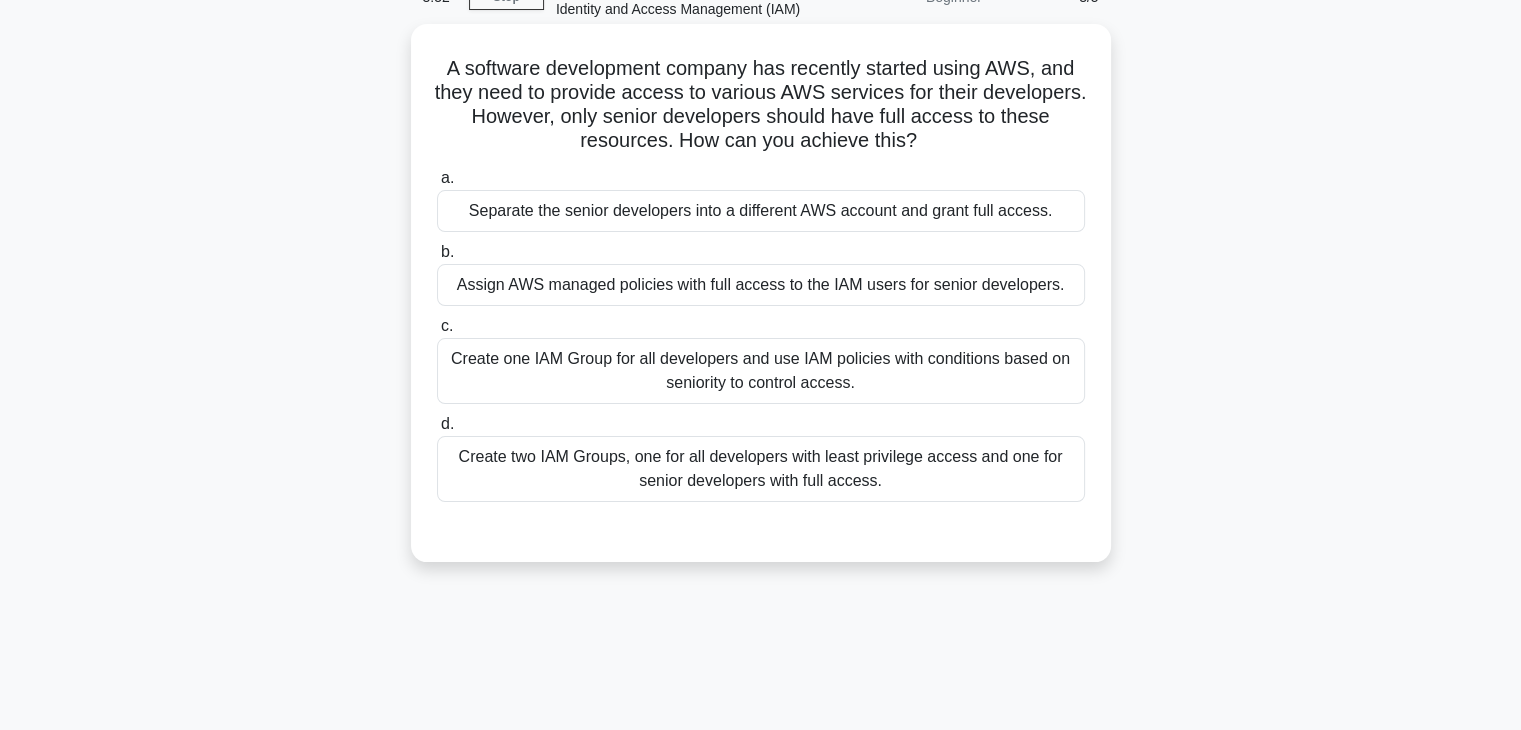 click on "A software development company has recently started using AWS, and they need to provide access to various AWS services for their developers. However, only senior developers should have full access to these resources. How can you achieve this?
.spinner_0XTQ{transform-origin:center;animation:spinner_y6GP .75s linear infinite}@keyframes spinner_y6GP{100%{transform:rotate(360deg)}}" at bounding box center (761, 105) 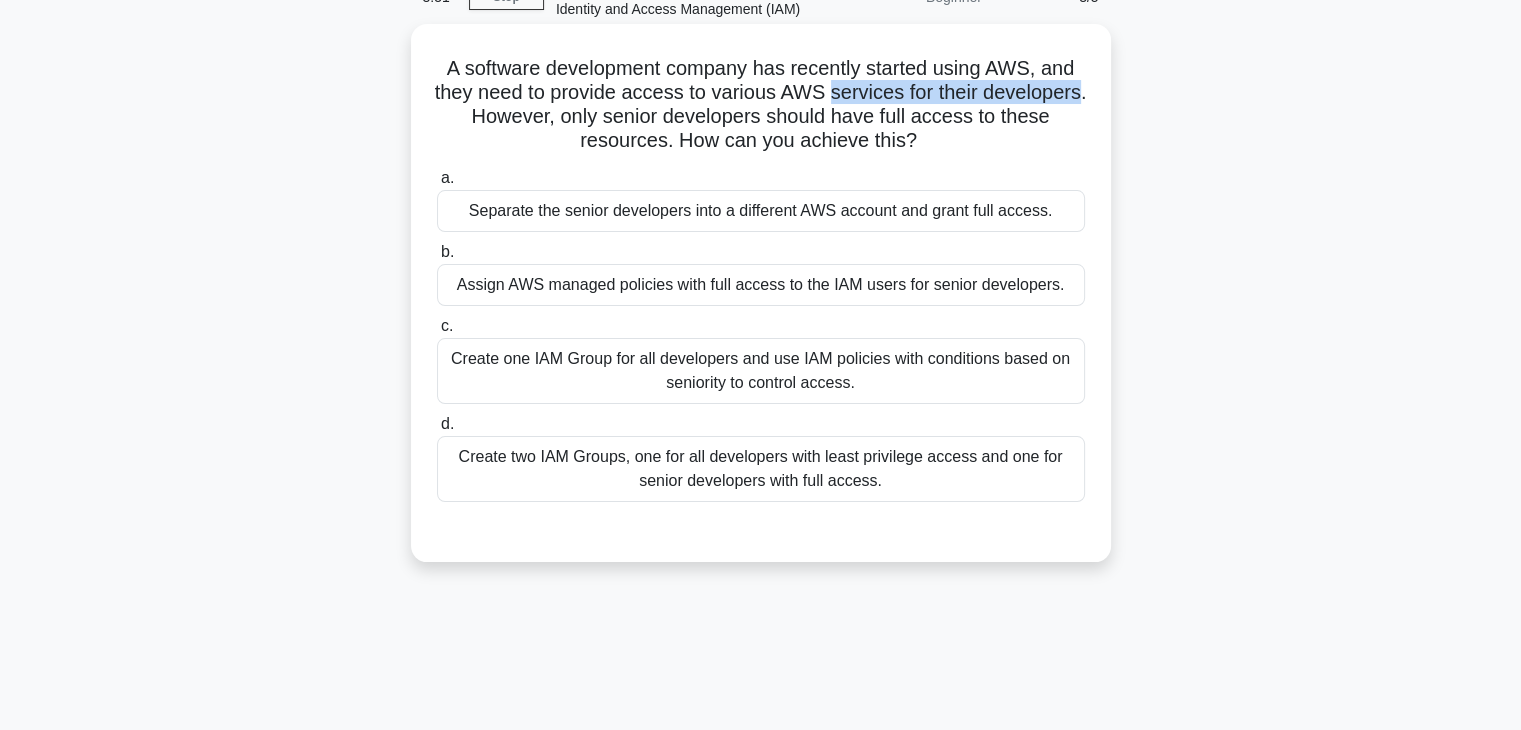 drag, startPoint x: 924, startPoint y: 101, endPoint x: 472, endPoint y: 107, distance: 452.03983 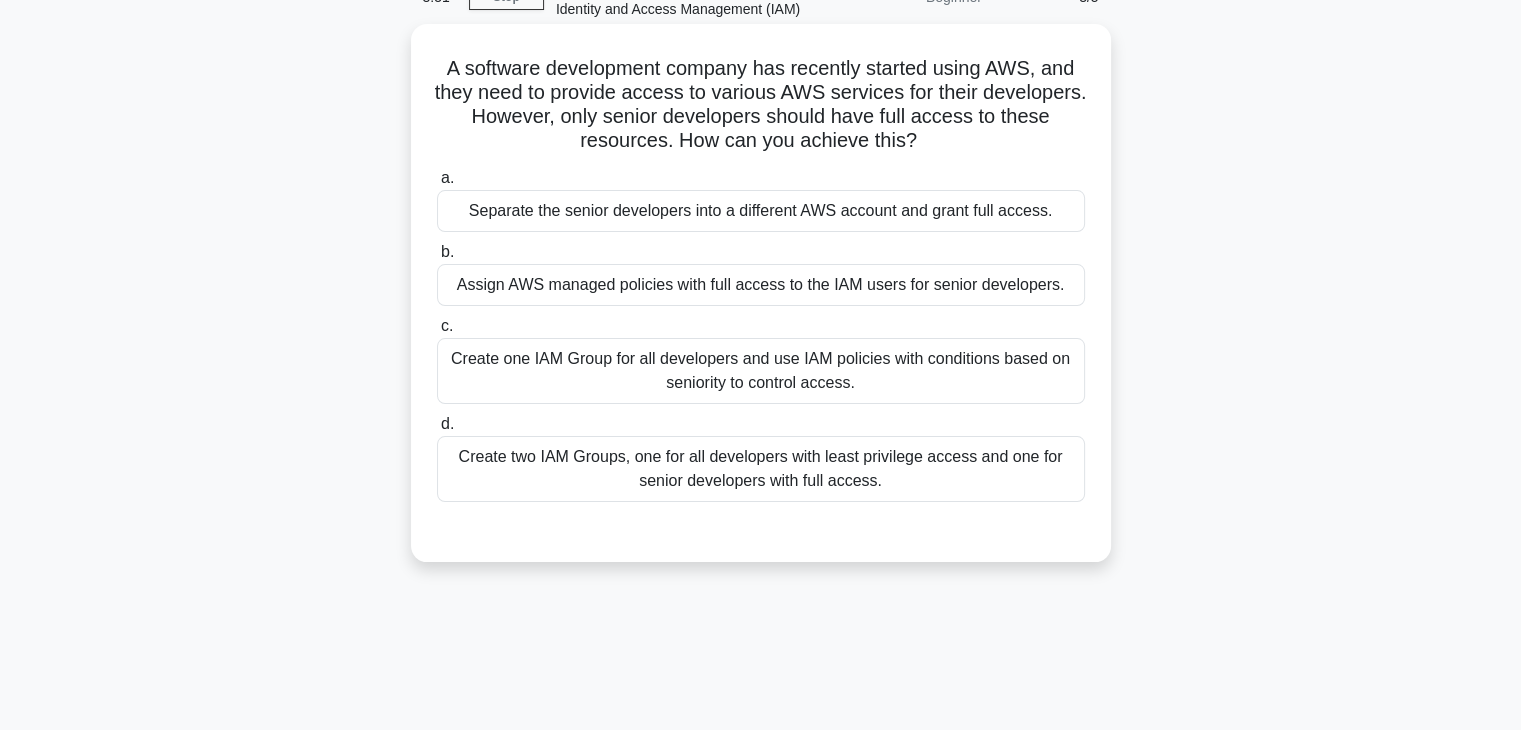 click on "A software development company has recently started using AWS, and they need to provide access to various AWS services for their developers. However, only senior developers should have full access to these resources. How can you achieve this?
.spinner_0XTQ{transform-origin:center;animation:spinner_y6GP .75s linear infinite}@keyframes spinner_y6GP{100%{transform:rotate(360deg)}}" at bounding box center [761, 105] 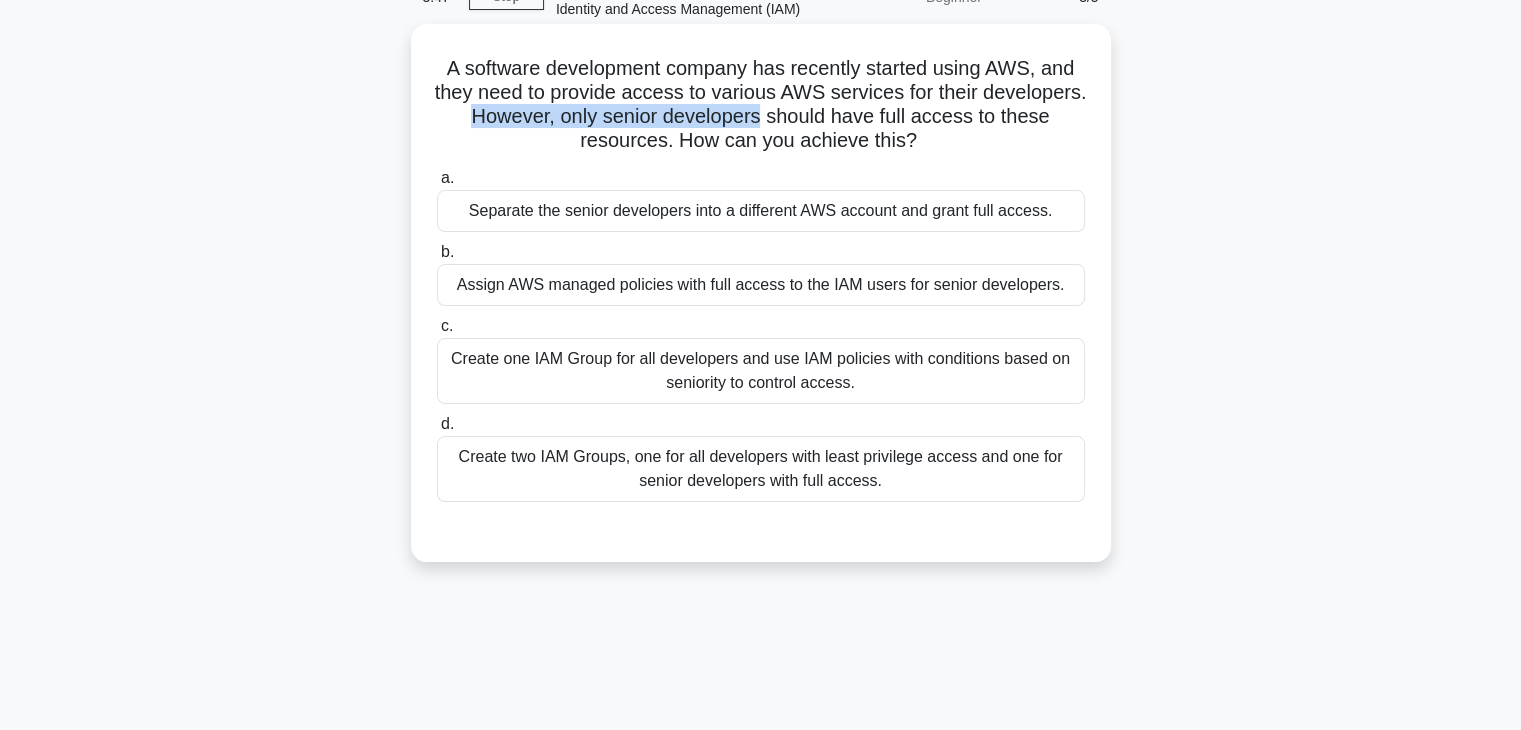 drag, startPoint x: 616, startPoint y: 105, endPoint x: 769, endPoint y: 128, distance: 154.7191 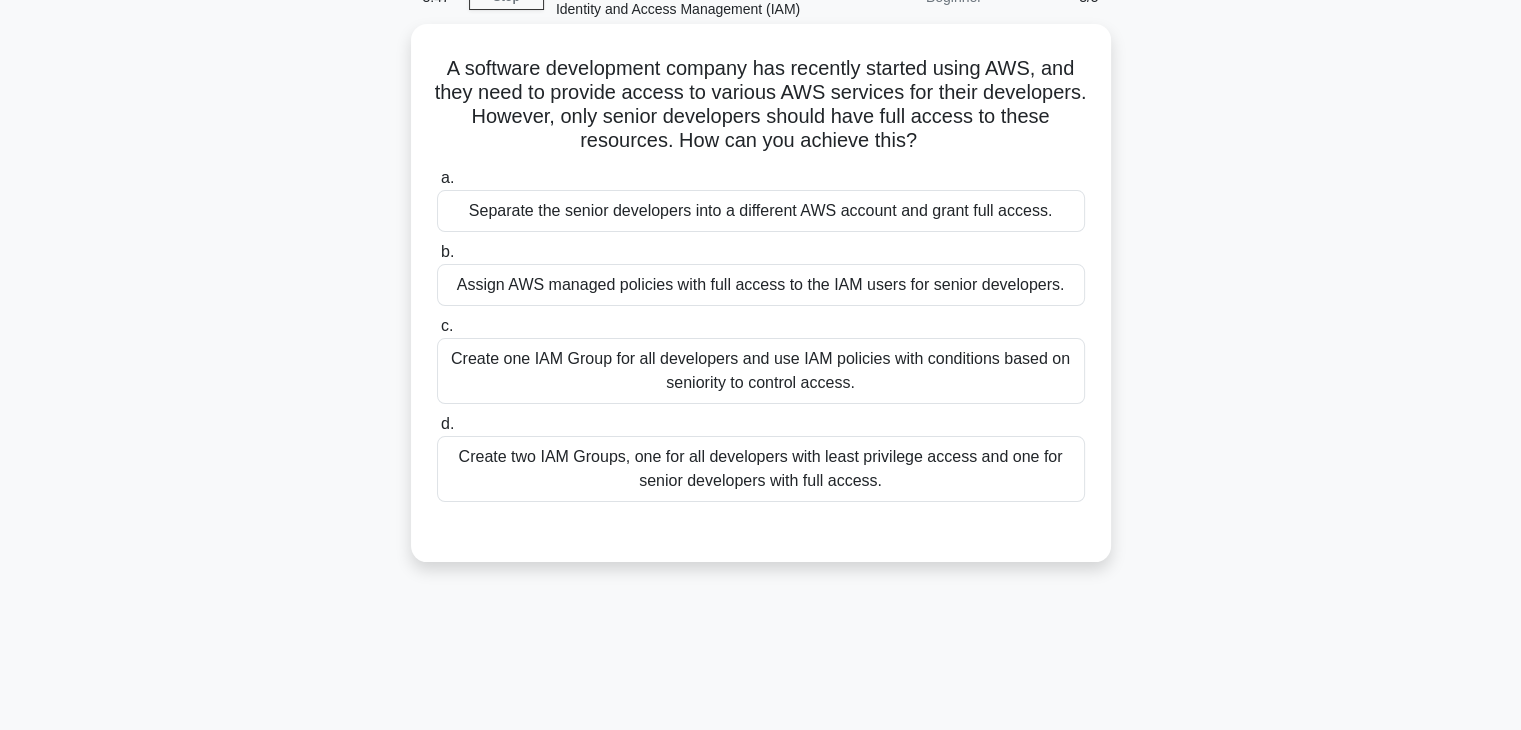 click on "A software development company has recently started using AWS, and they need to provide access to various AWS services for their developers. However, only senior developers should have full access to these resources. How can you achieve this?
.spinner_0XTQ{transform-origin:center;animation:spinner_y6GP .75s linear infinite}@keyframes spinner_y6GP{100%{transform:rotate(360deg)}}" at bounding box center [761, 105] 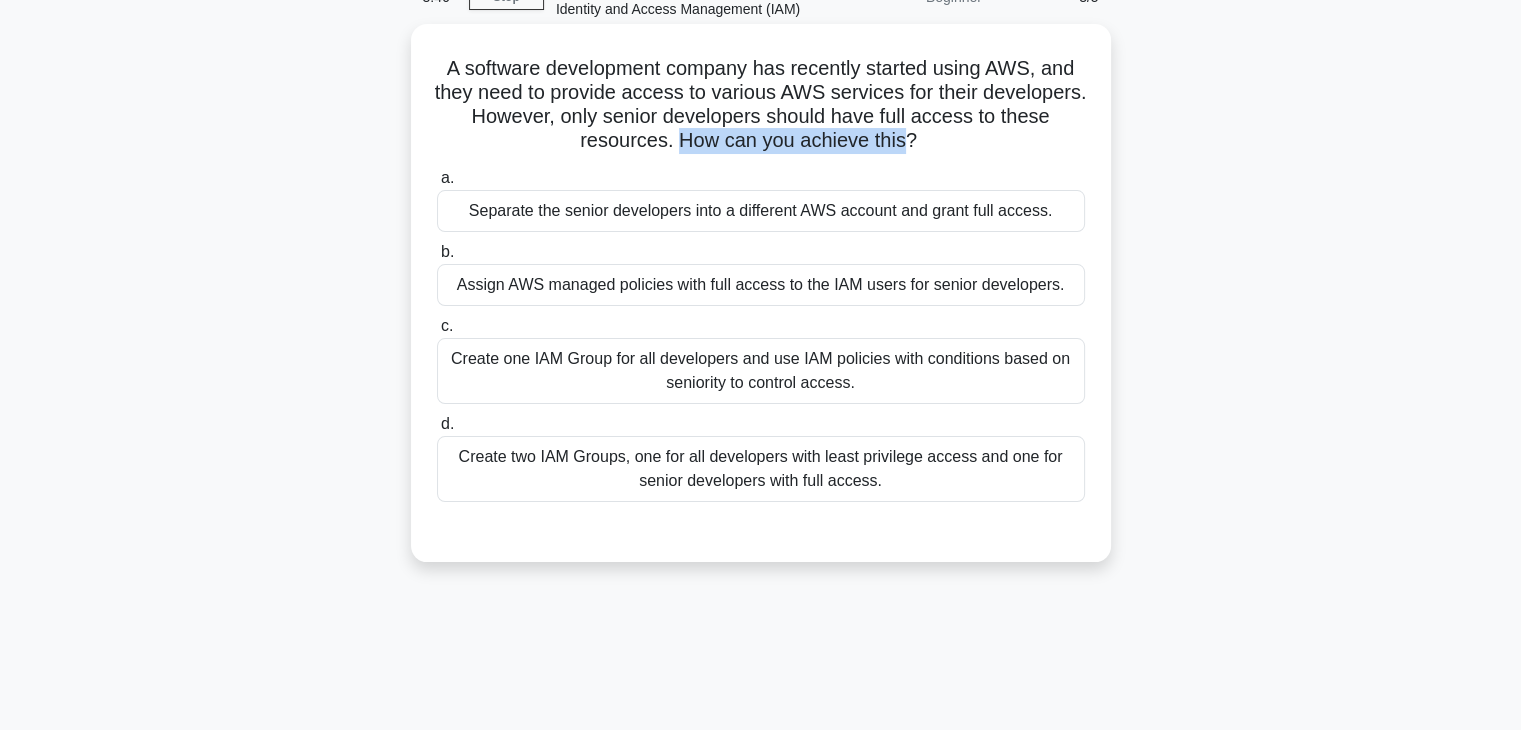 drag, startPoint x: 723, startPoint y: 139, endPoint x: 924, endPoint y: 142, distance: 201.02238 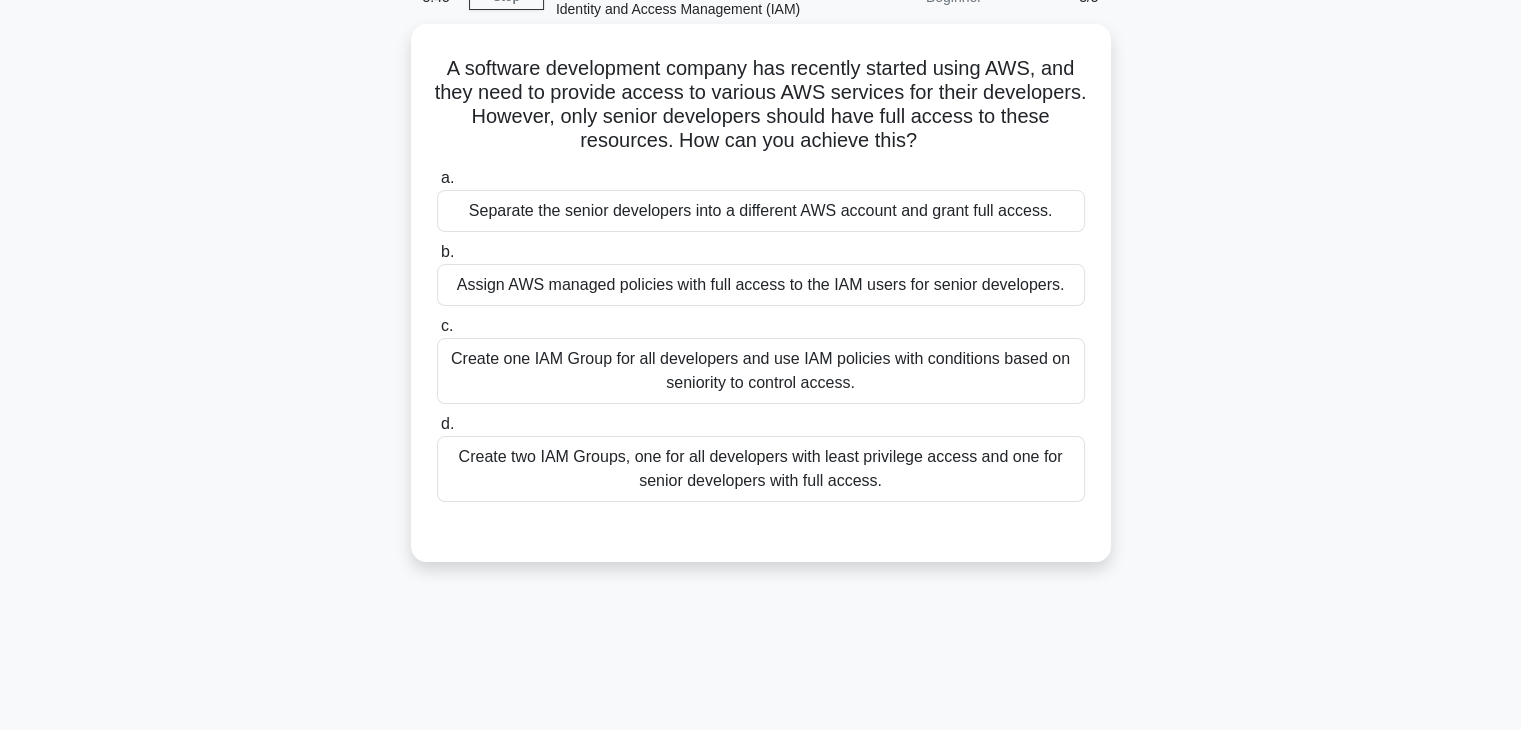 click on "A software development company has recently started using AWS, and they need to provide access to various AWS services for their developers. However, only senior developers should have full access to these resources. How can you achieve this?
.spinner_0XTQ{transform-origin:center;animation:spinner_y6GP .75s linear infinite}@keyframes spinner_y6GP{100%{transform:rotate(360deg)}}" at bounding box center (761, 105) 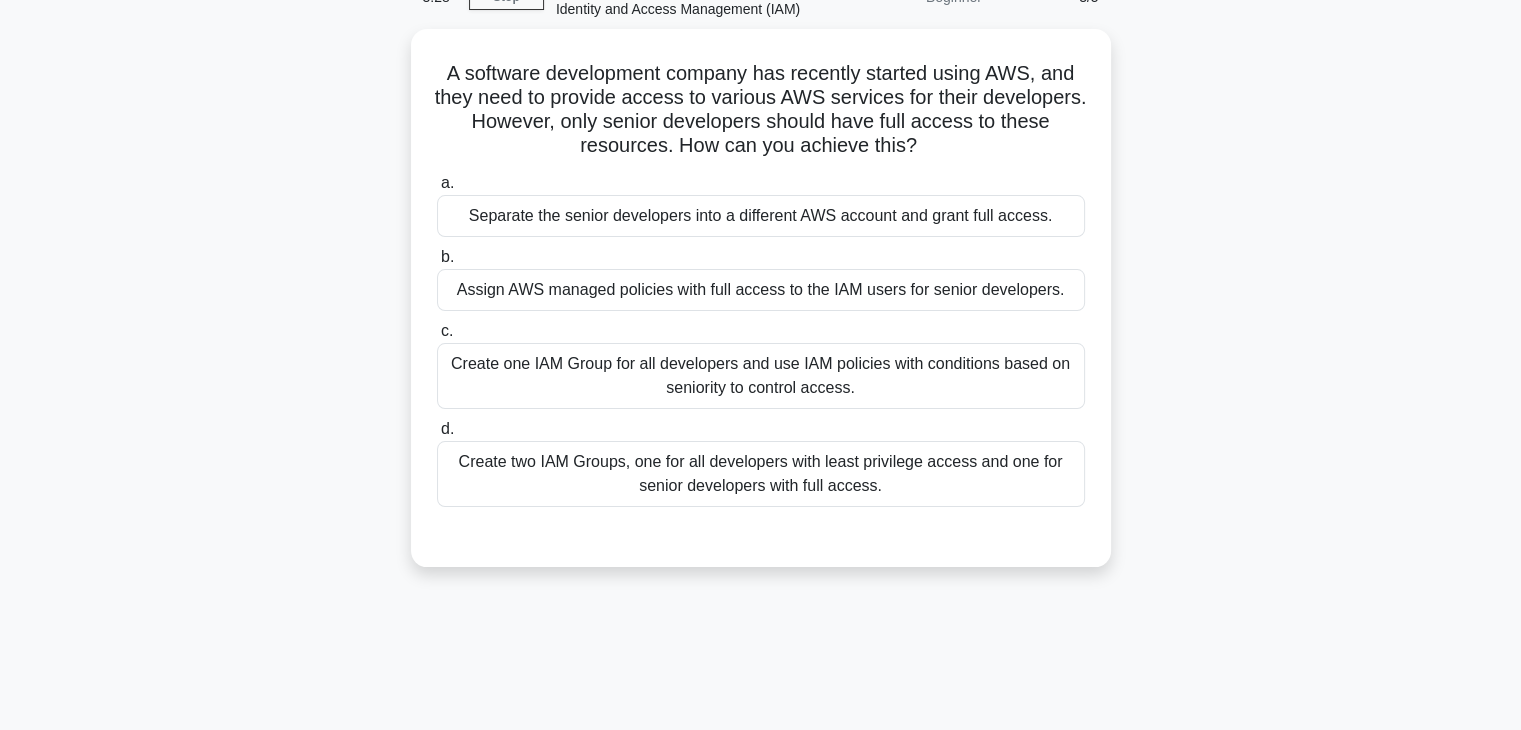 scroll, scrollTop: 139, scrollLeft: 0, axis: vertical 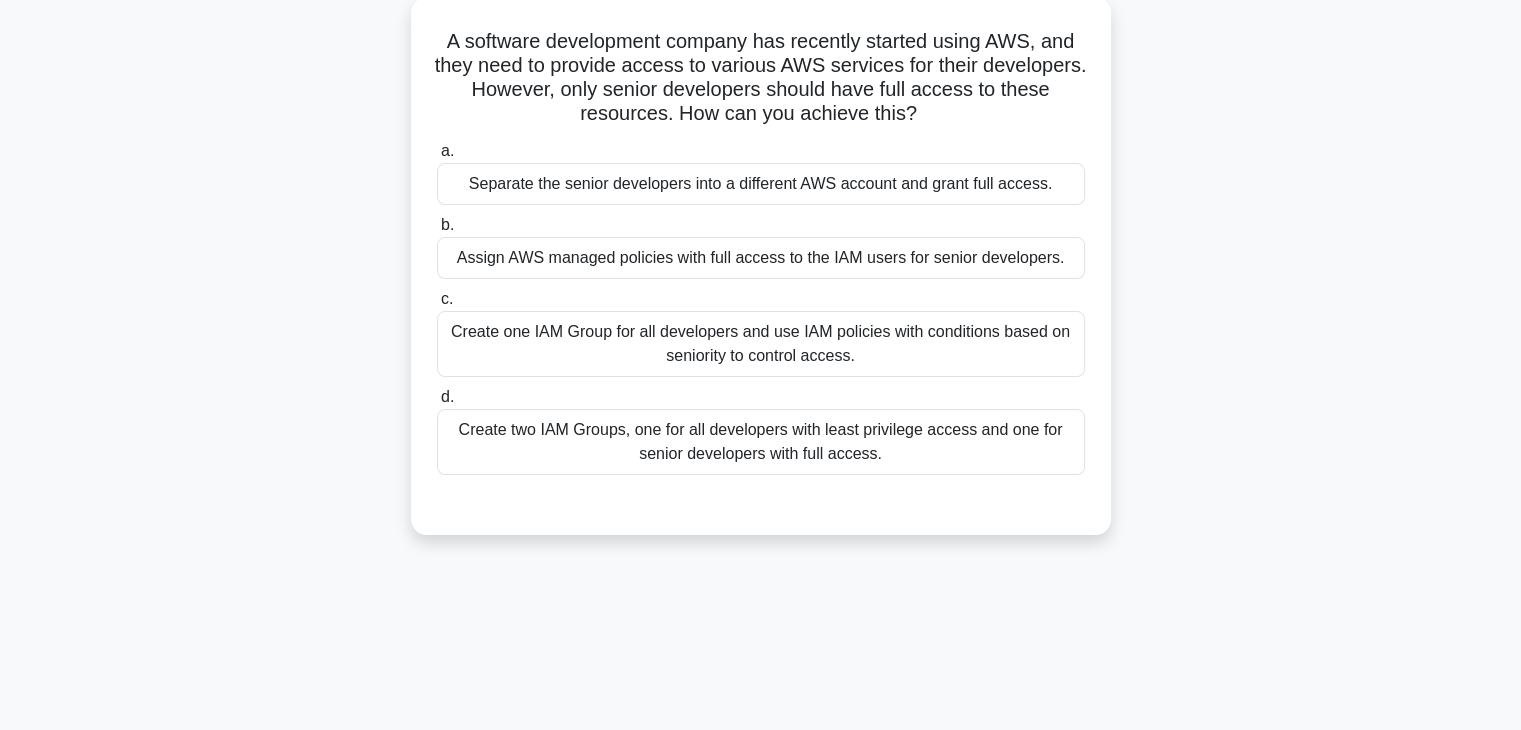 click on "Create two IAM Groups, one for all developers with least privilege access and one for senior developers with full access." at bounding box center (761, 442) 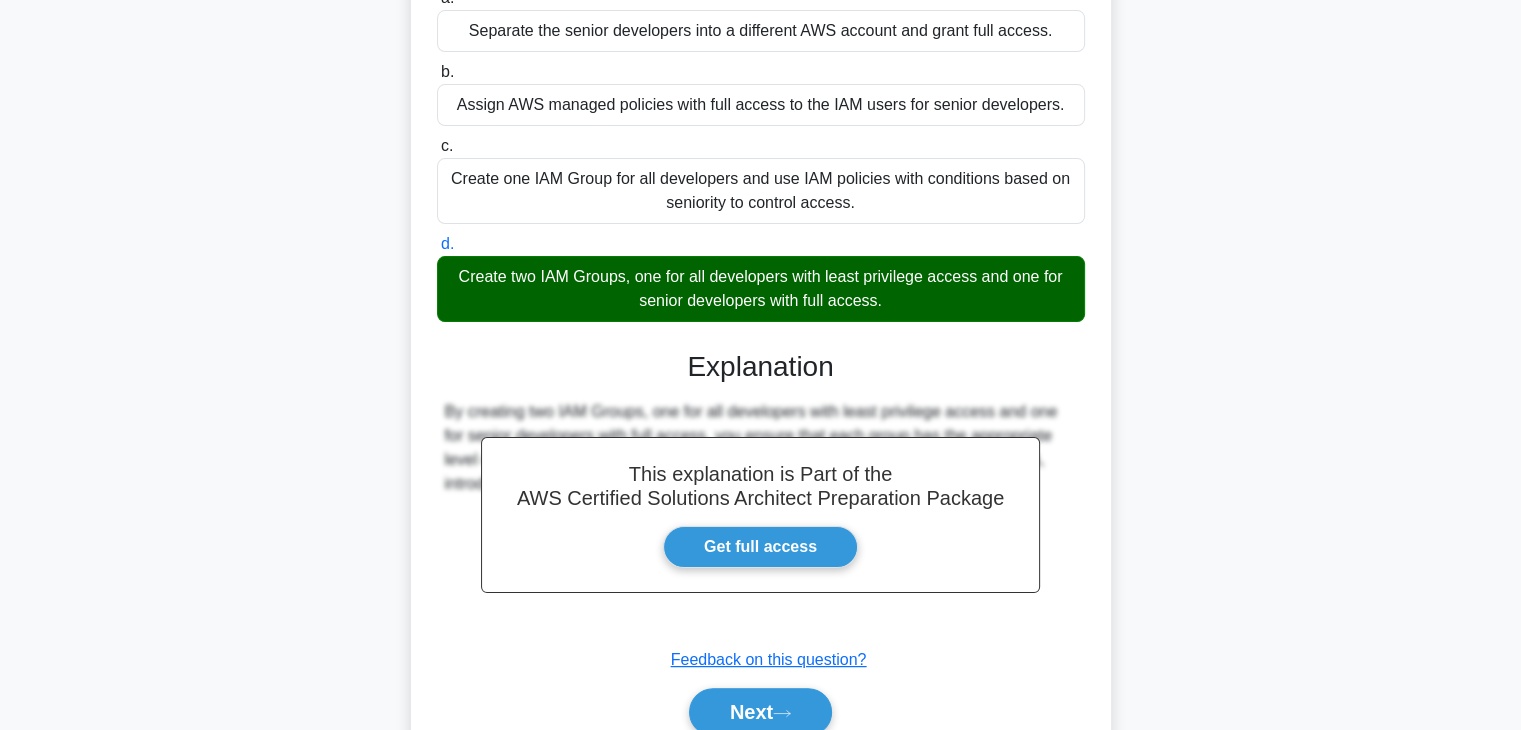 scroll, scrollTop: 382, scrollLeft: 0, axis: vertical 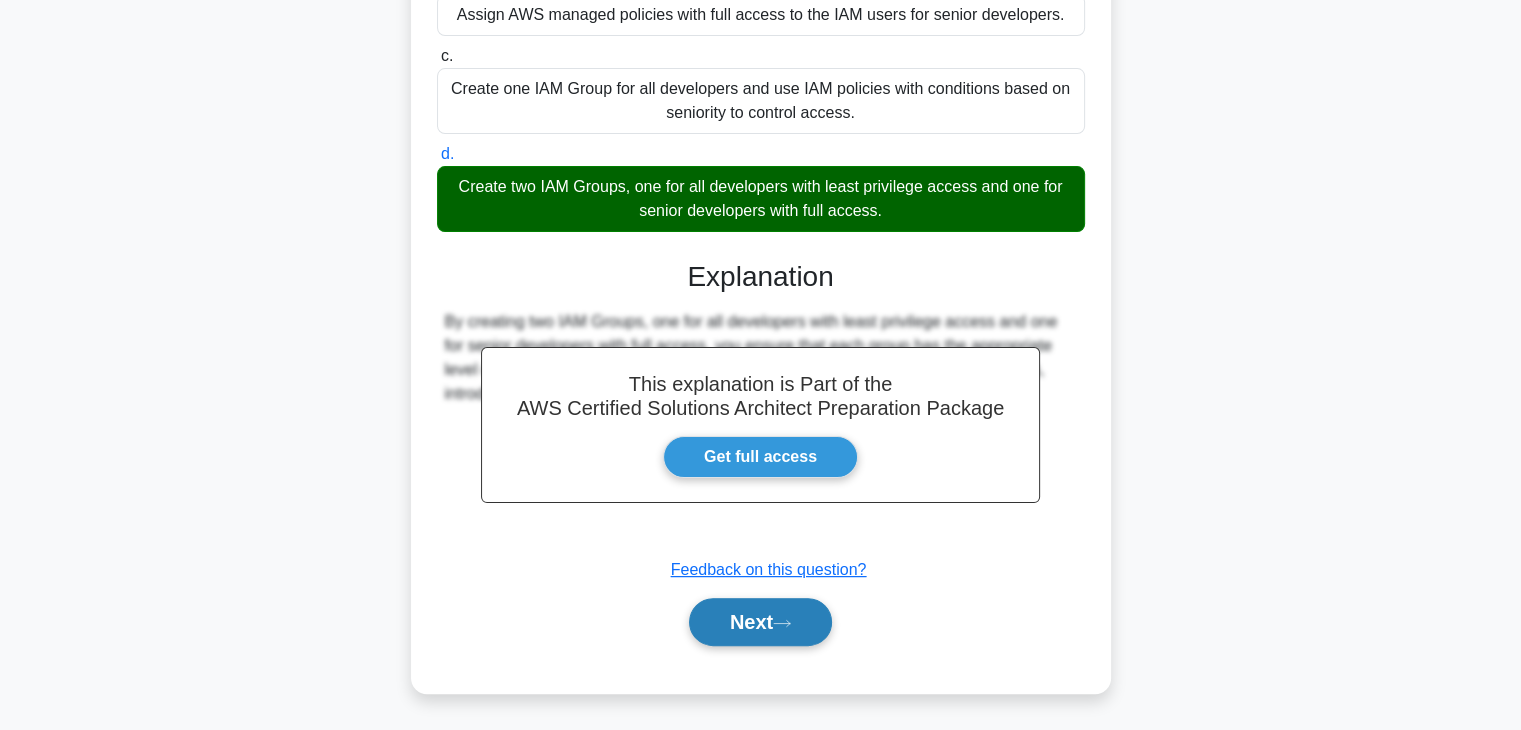 click on "Next" at bounding box center (760, 622) 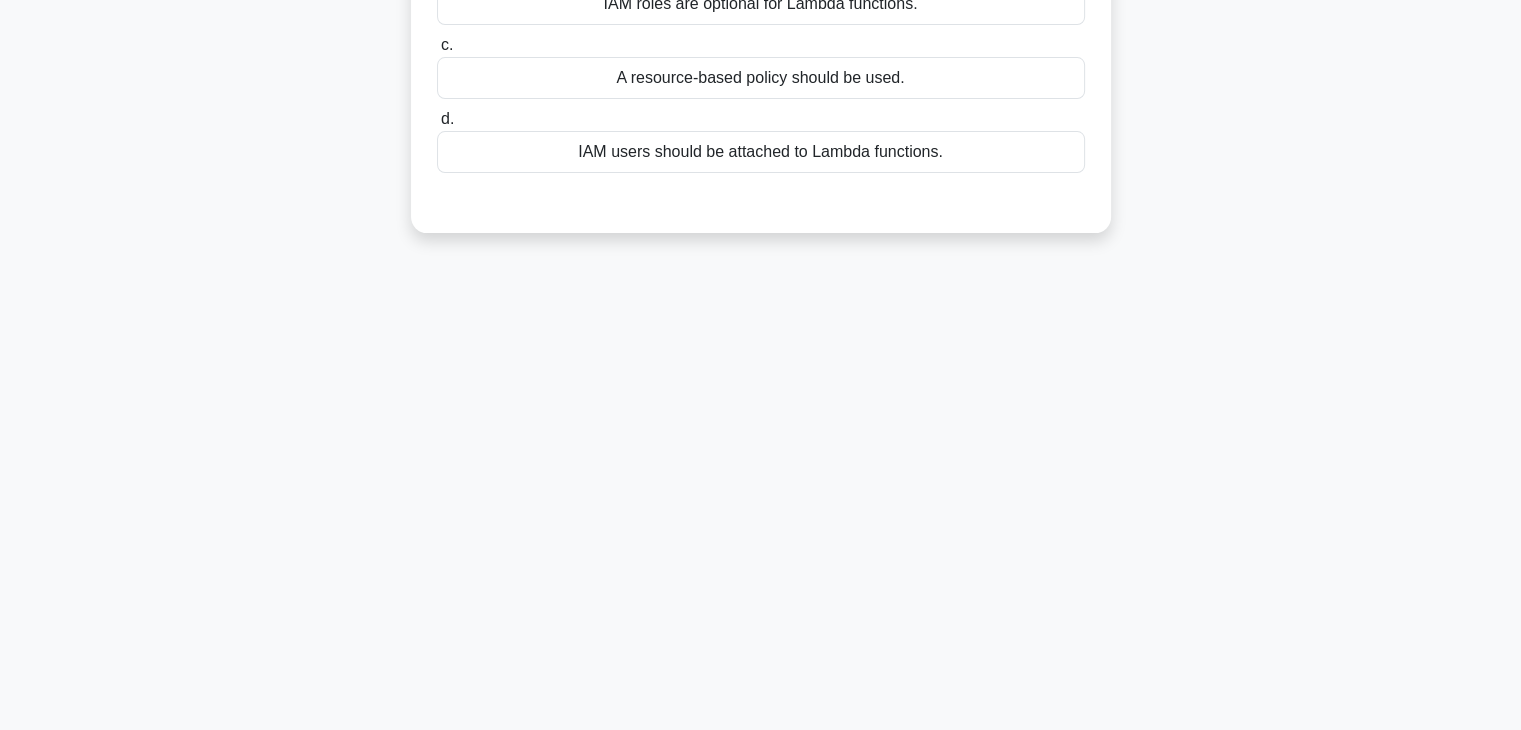 scroll, scrollTop: 0, scrollLeft: 0, axis: both 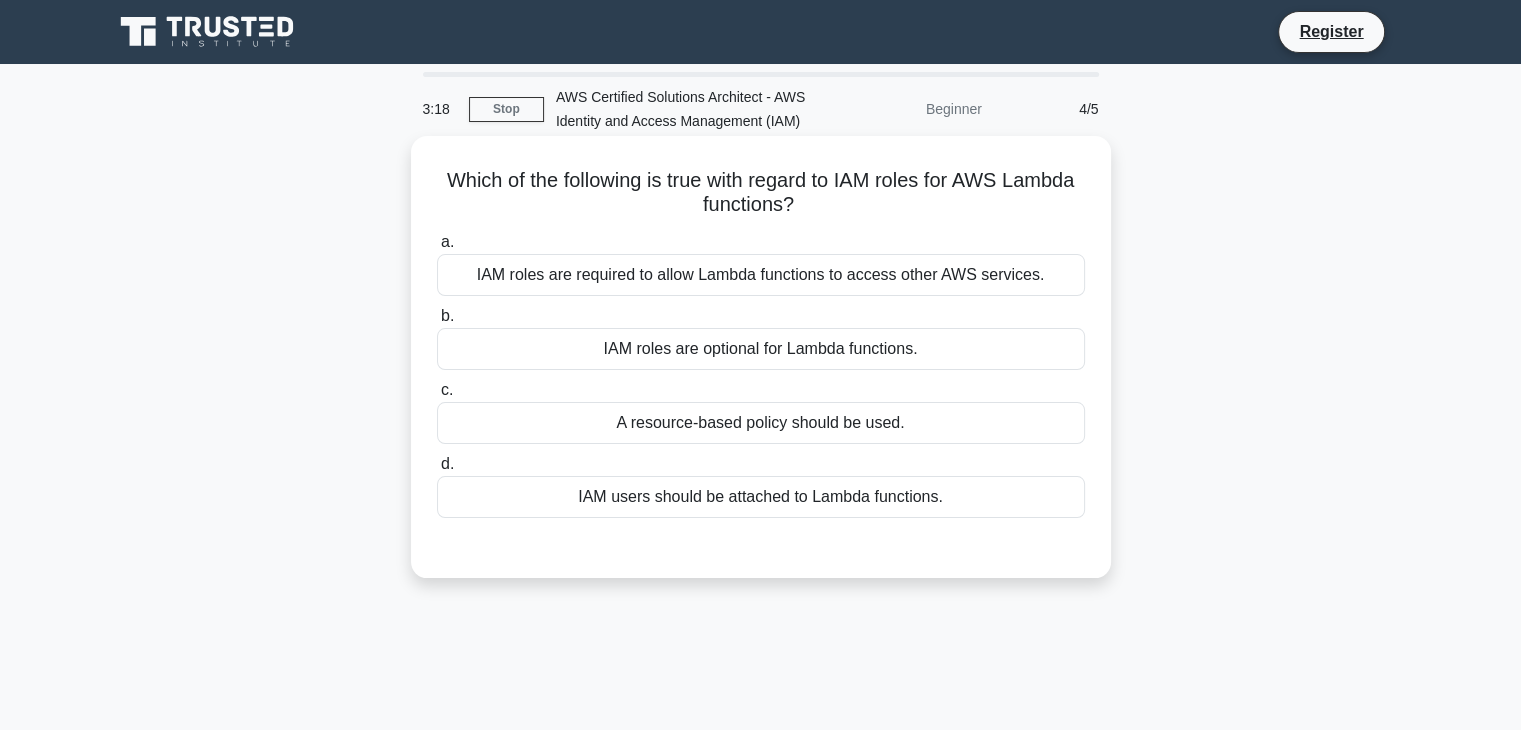 click on "Which of the following is true with regard to IAM roles for AWS Lambda functions?
.spinner_0XTQ{transform-origin:center;animation:spinner_y6GP .75s linear infinite}@keyframes spinner_y6GP{100%{transform:rotate(360deg)}}" at bounding box center [761, 193] 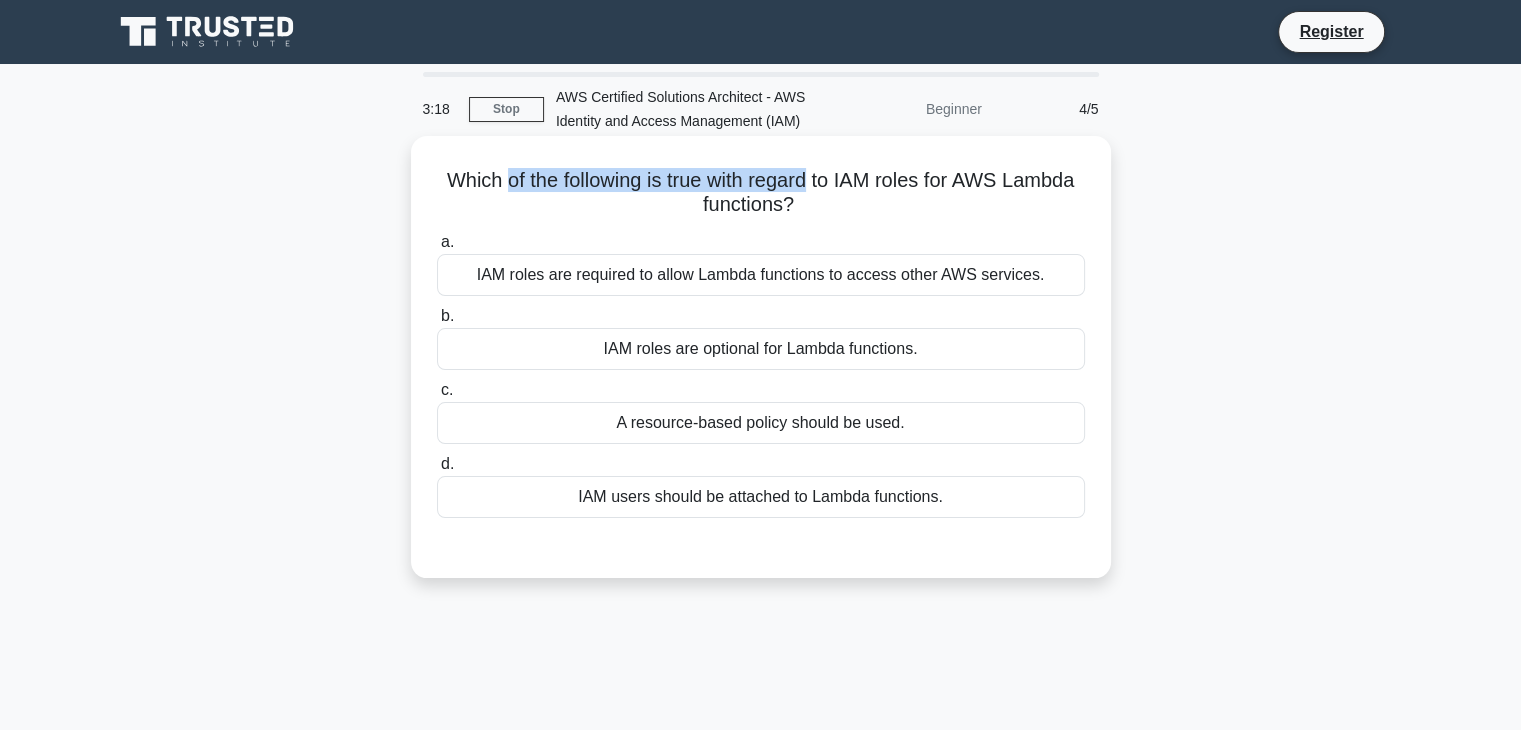 drag, startPoint x: 544, startPoint y: 187, endPoint x: 801, endPoint y: 187, distance: 257 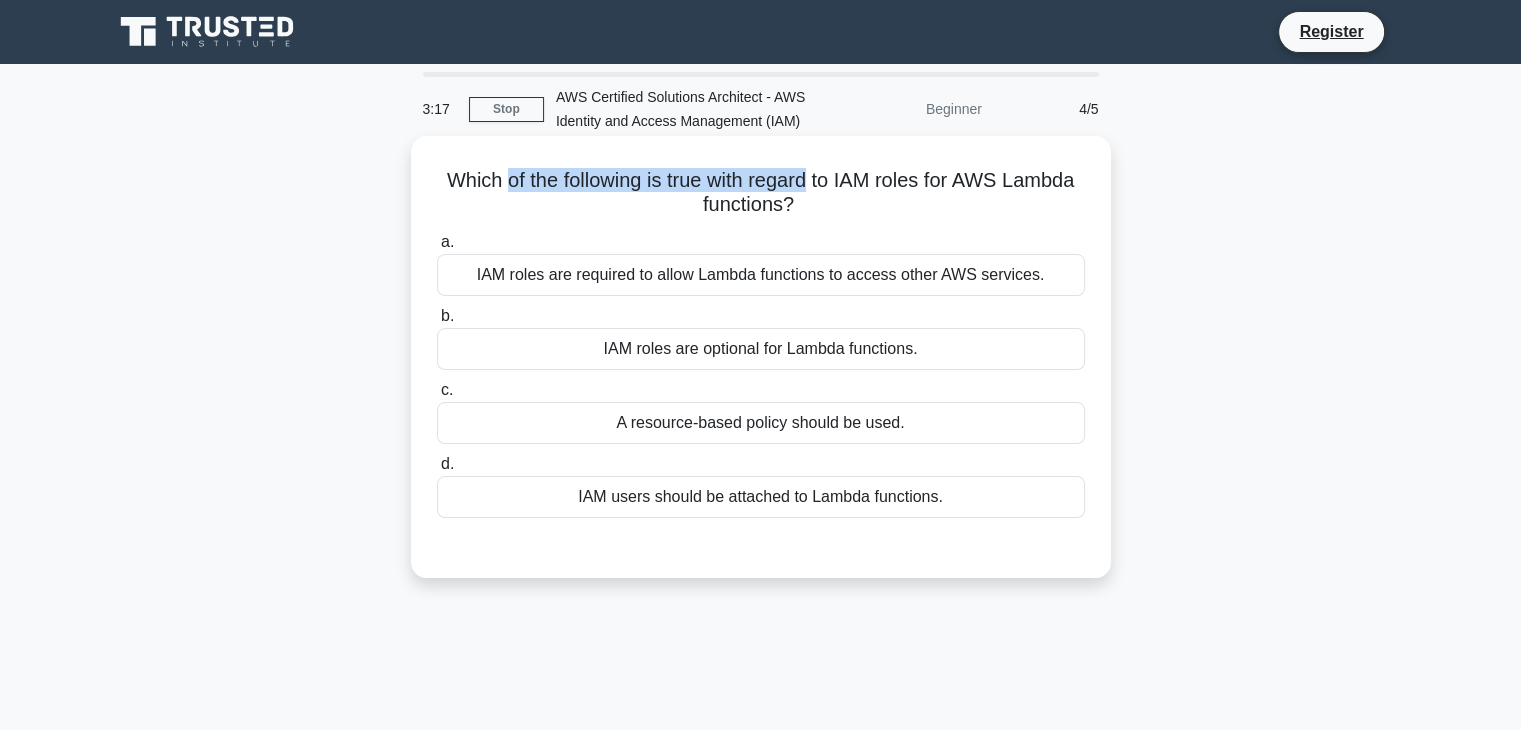 click on "Which of the following is true with regard to IAM roles for AWS Lambda functions?
.spinner_0XTQ{transform-origin:center;animation:spinner_y6GP .75s linear infinite}@keyframes spinner_y6GP{100%{transform:rotate(360deg)}}" at bounding box center [761, 193] 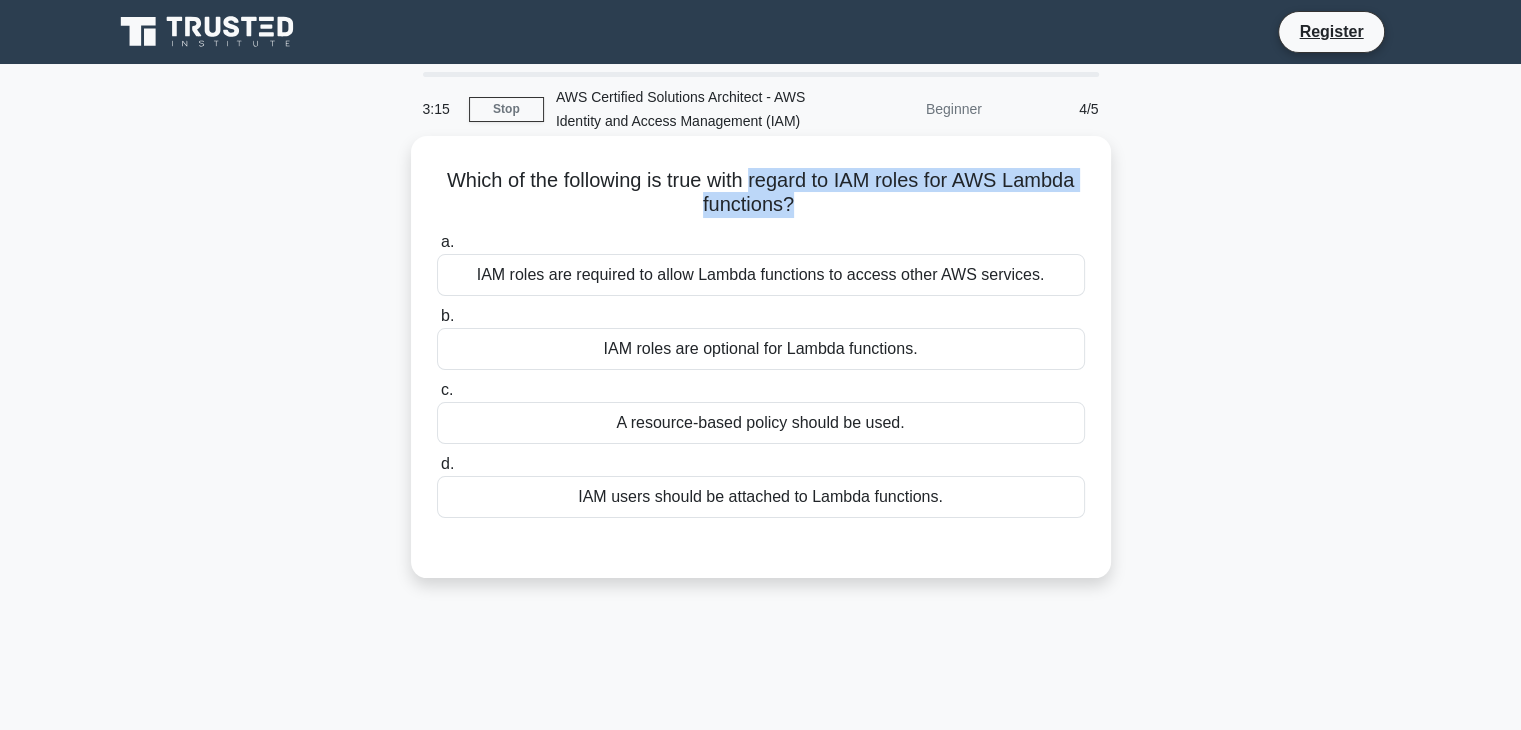 drag, startPoint x: 801, startPoint y: 187, endPoint x: 841, endPoint y: 213, distance: 47.707443 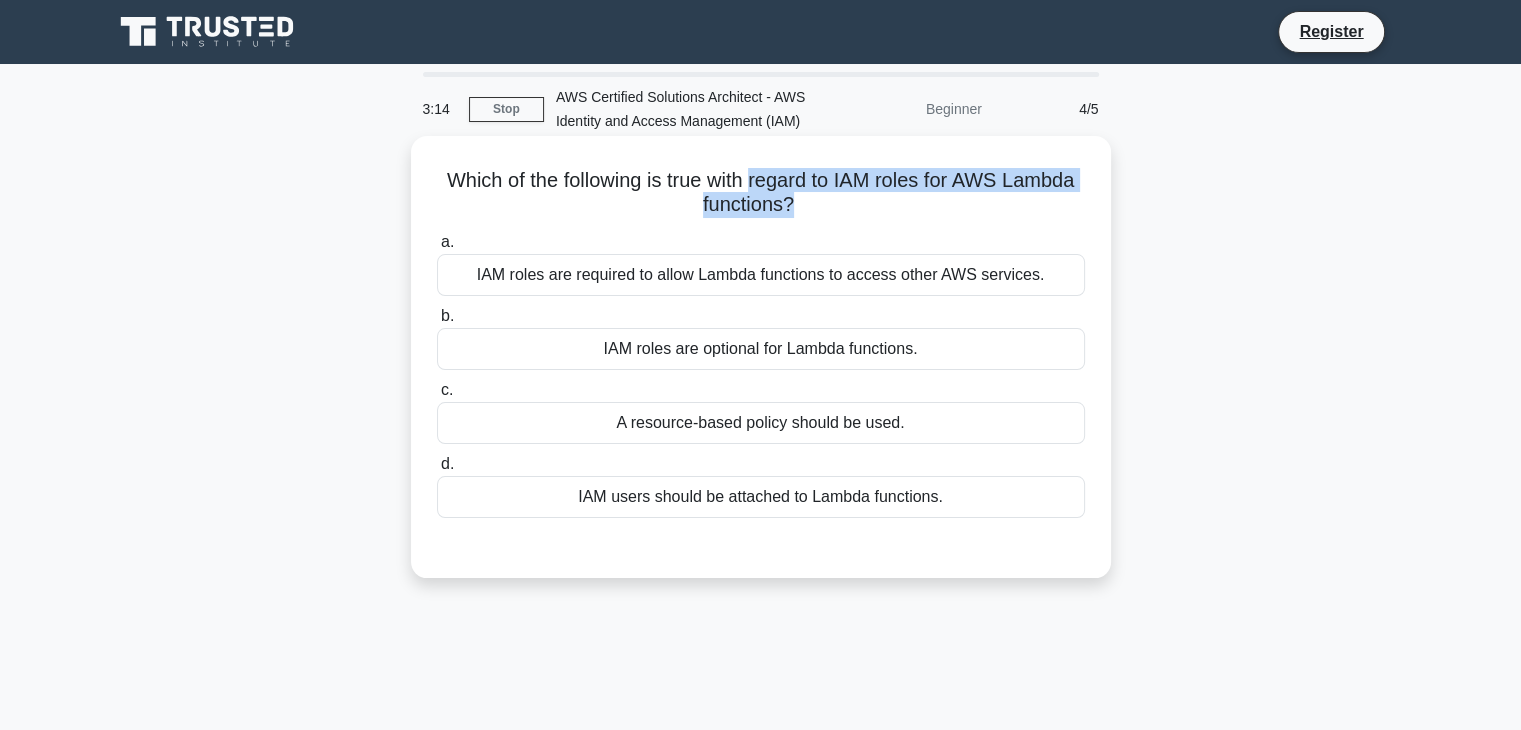 click 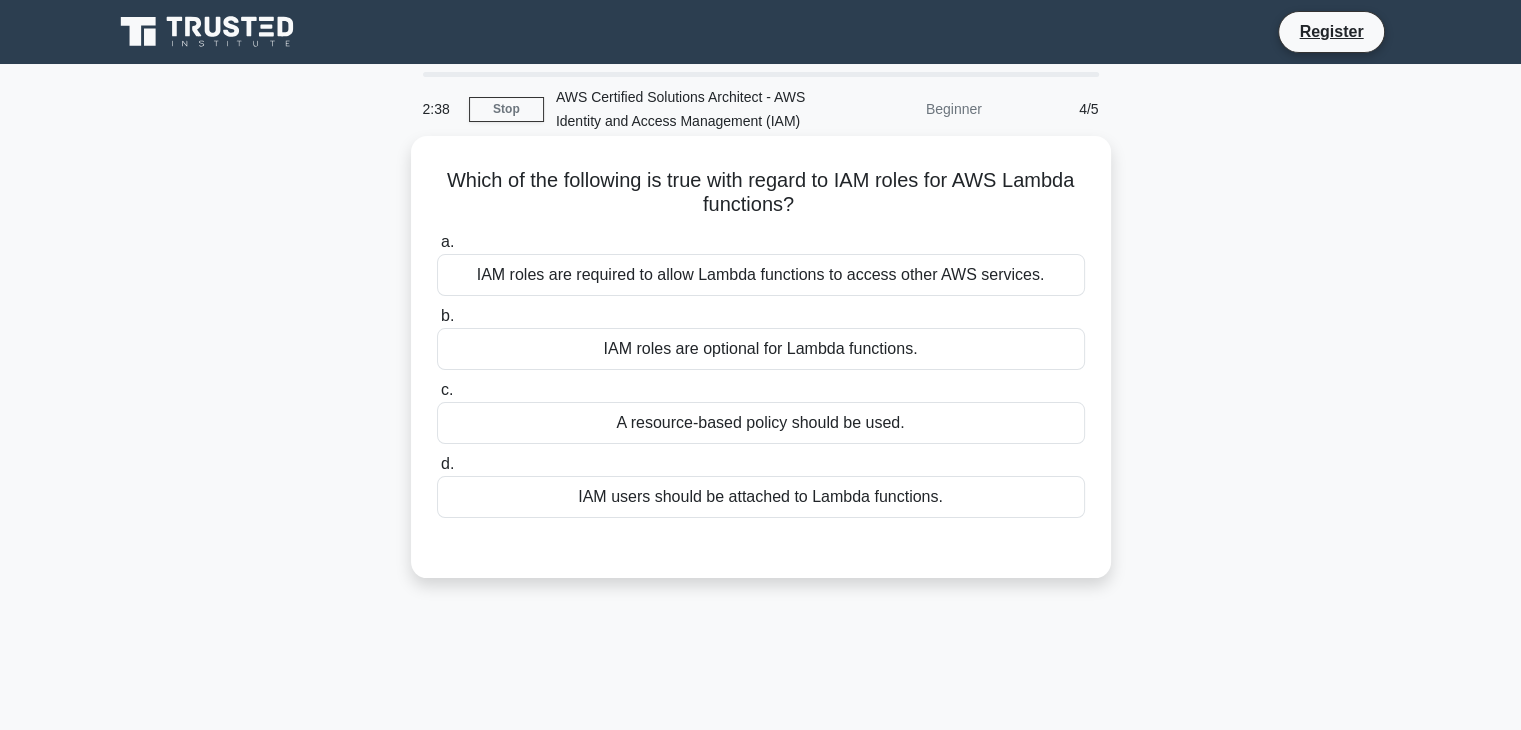 click on "A resource-based policy should be used." at bounding box center [761, 423] 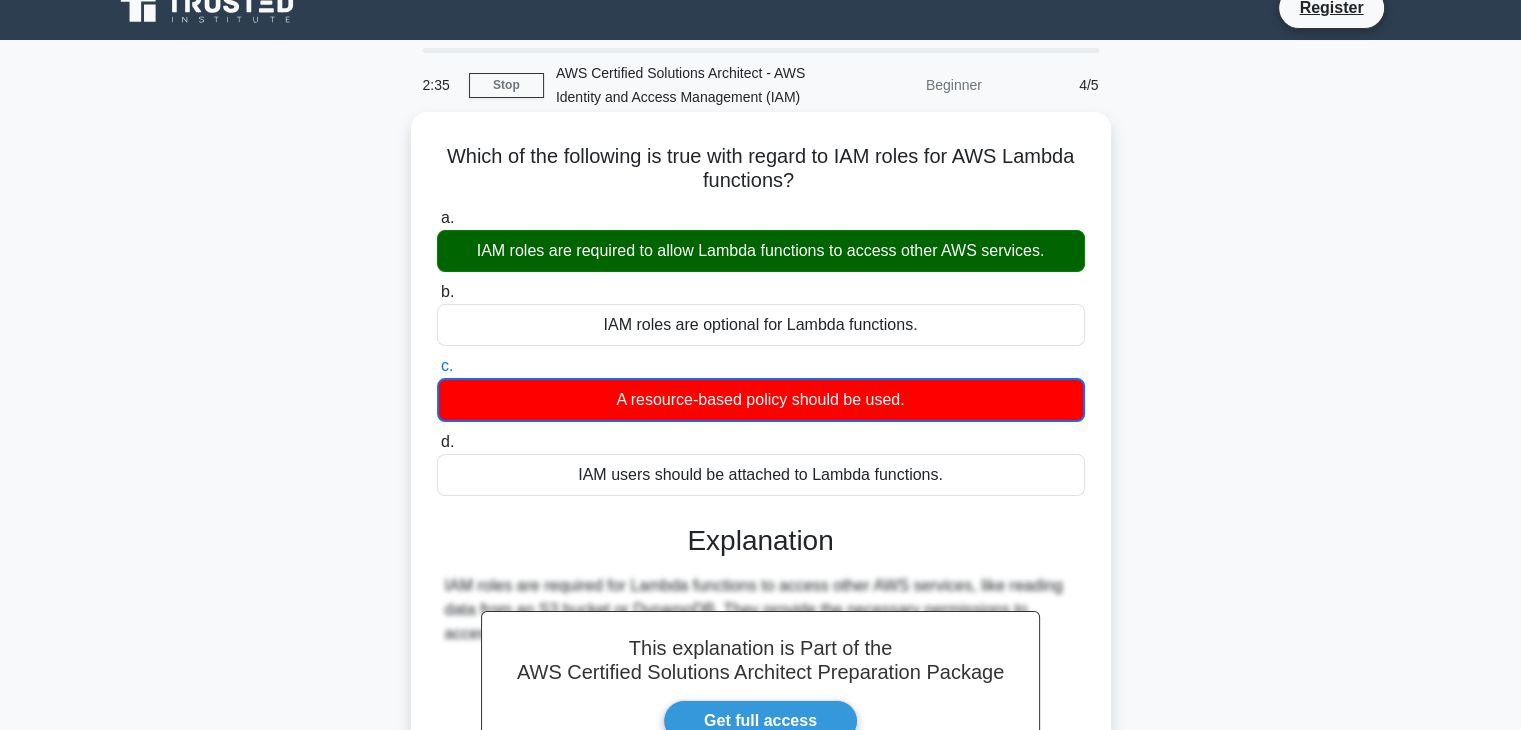 scroll, scrollTop: 0, scrollLeft: 0, axis: both 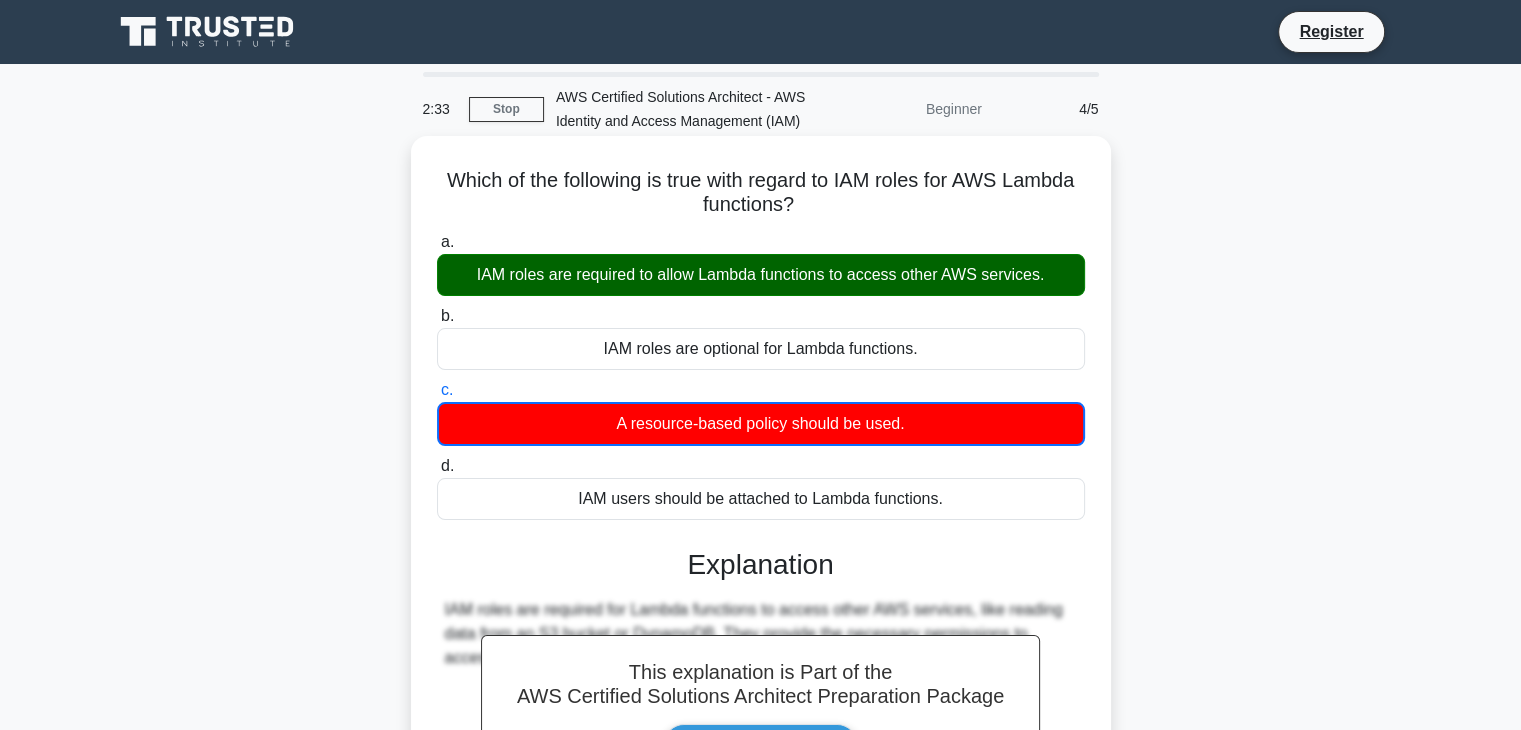 click on "IAM roles are required to allow Lambda functions to access other AWS services." at bounding box center (761, 275) 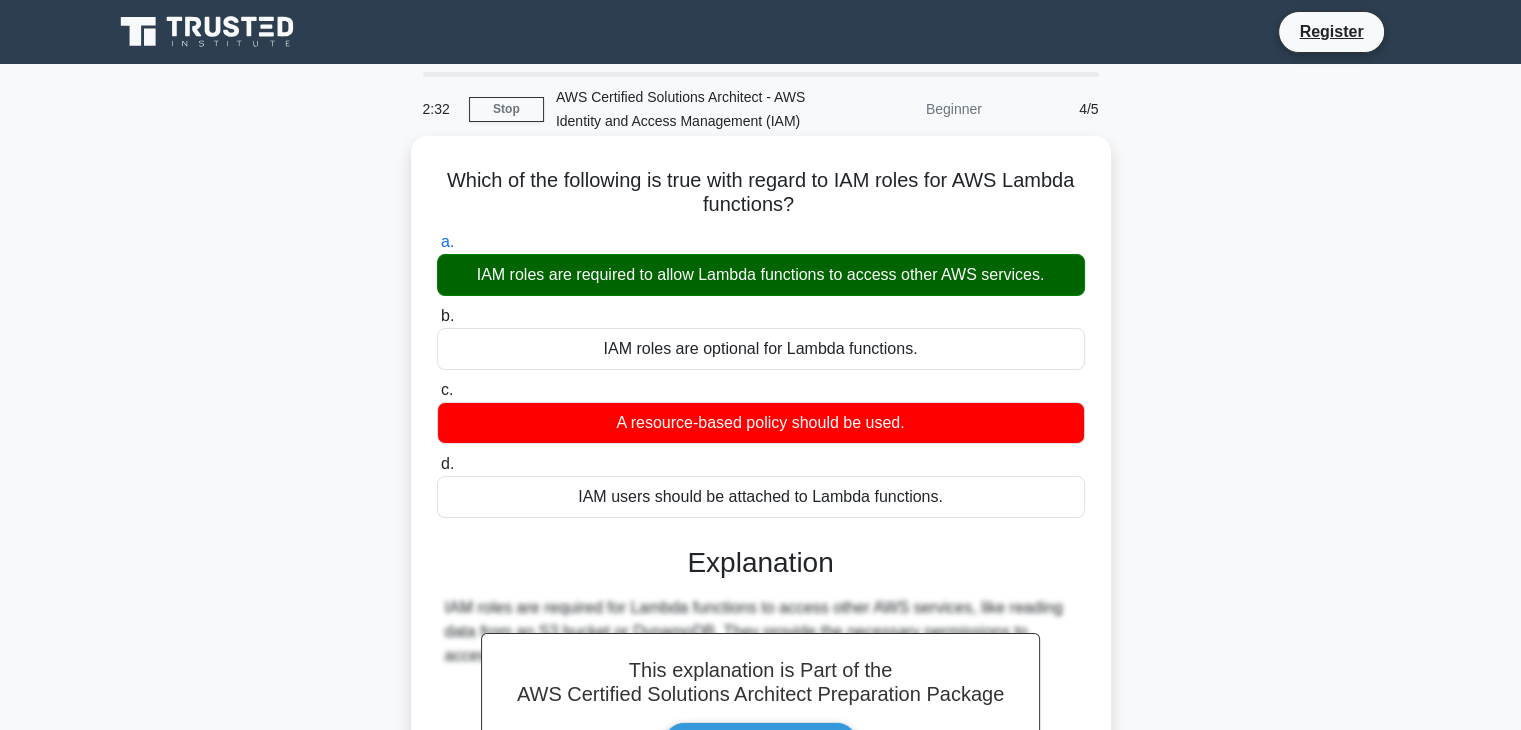 drag, startPoint x: 656, startPoint y: 271, endPoint x: 831, endPoint y: 273, distance: 175.01143 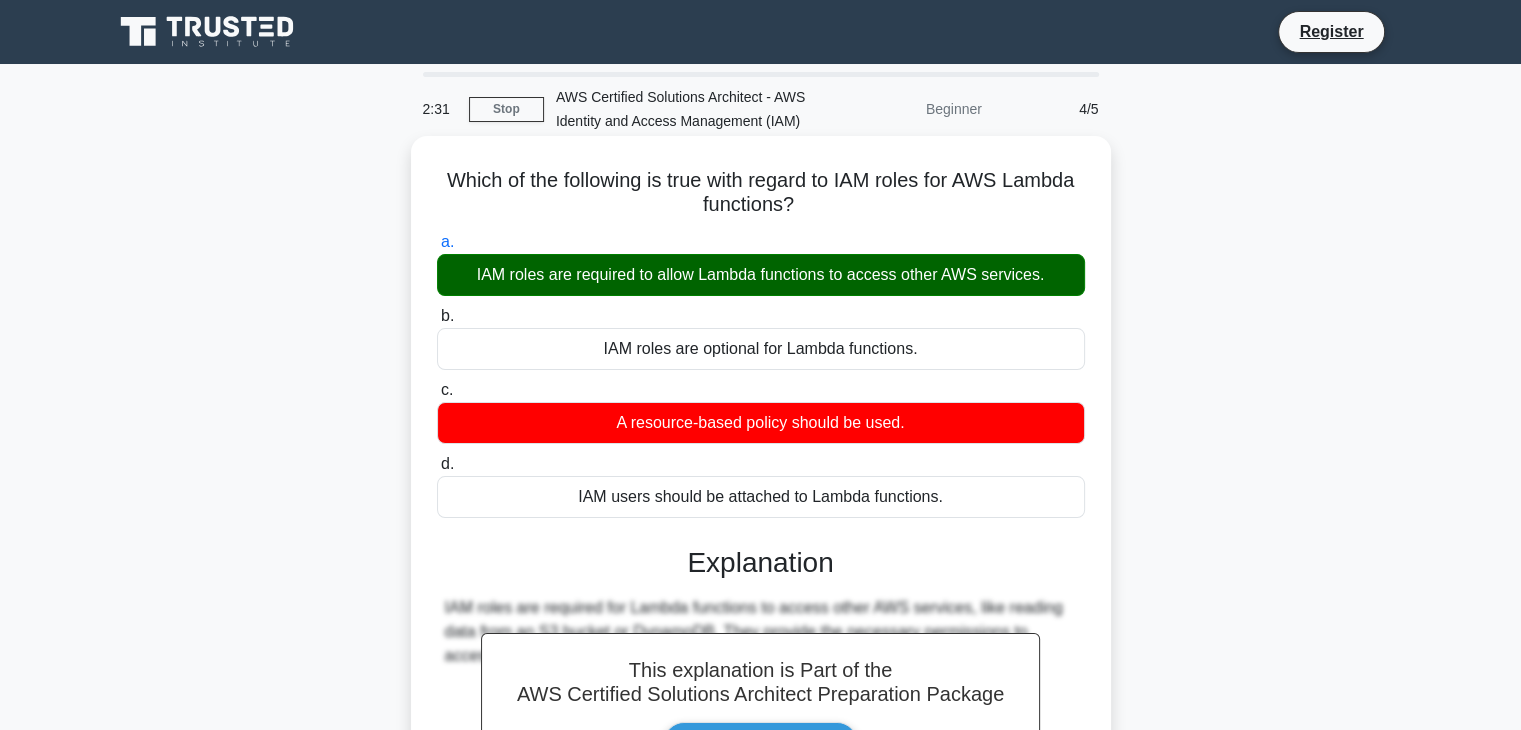 click on "IAM roles are required to allow Lambda functions to access other AWS services." at bounding box center (761, 275) 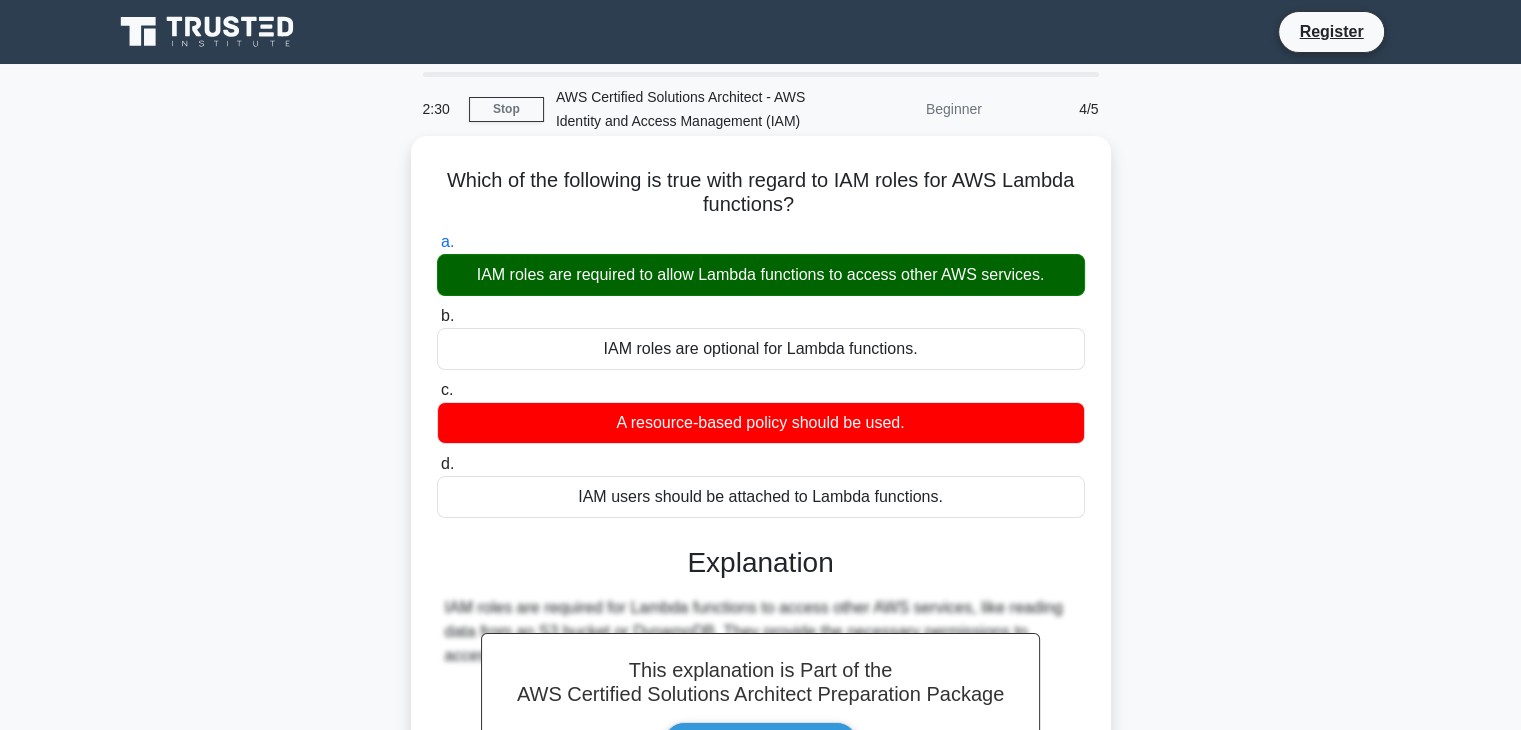 click on "IAM roles are required to allow Lambda functions to access other AWS services." at bounding box center (761, 275) 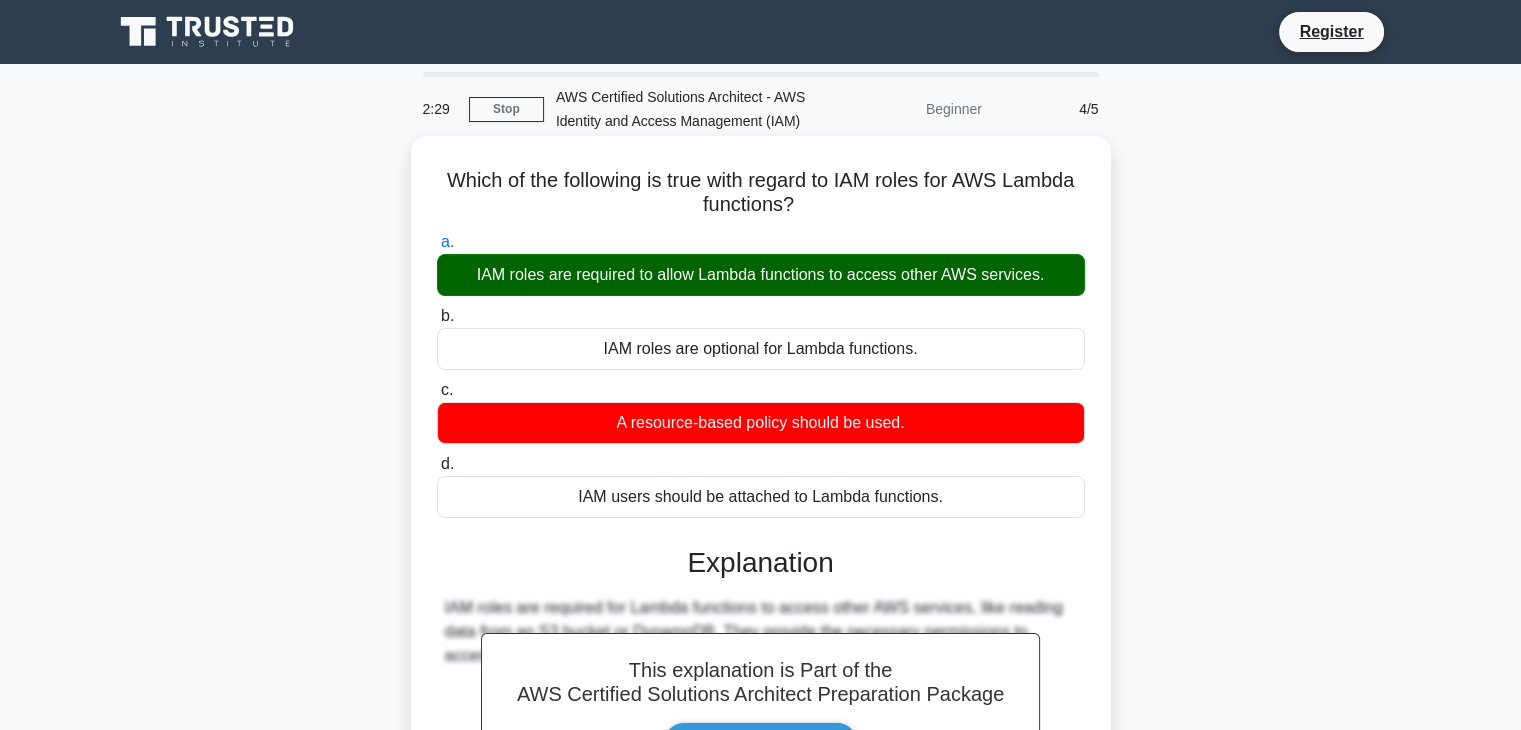 click on "IAM roles are required to allow Lambda functions to access other AWS services." at bounding box center [761, 275] 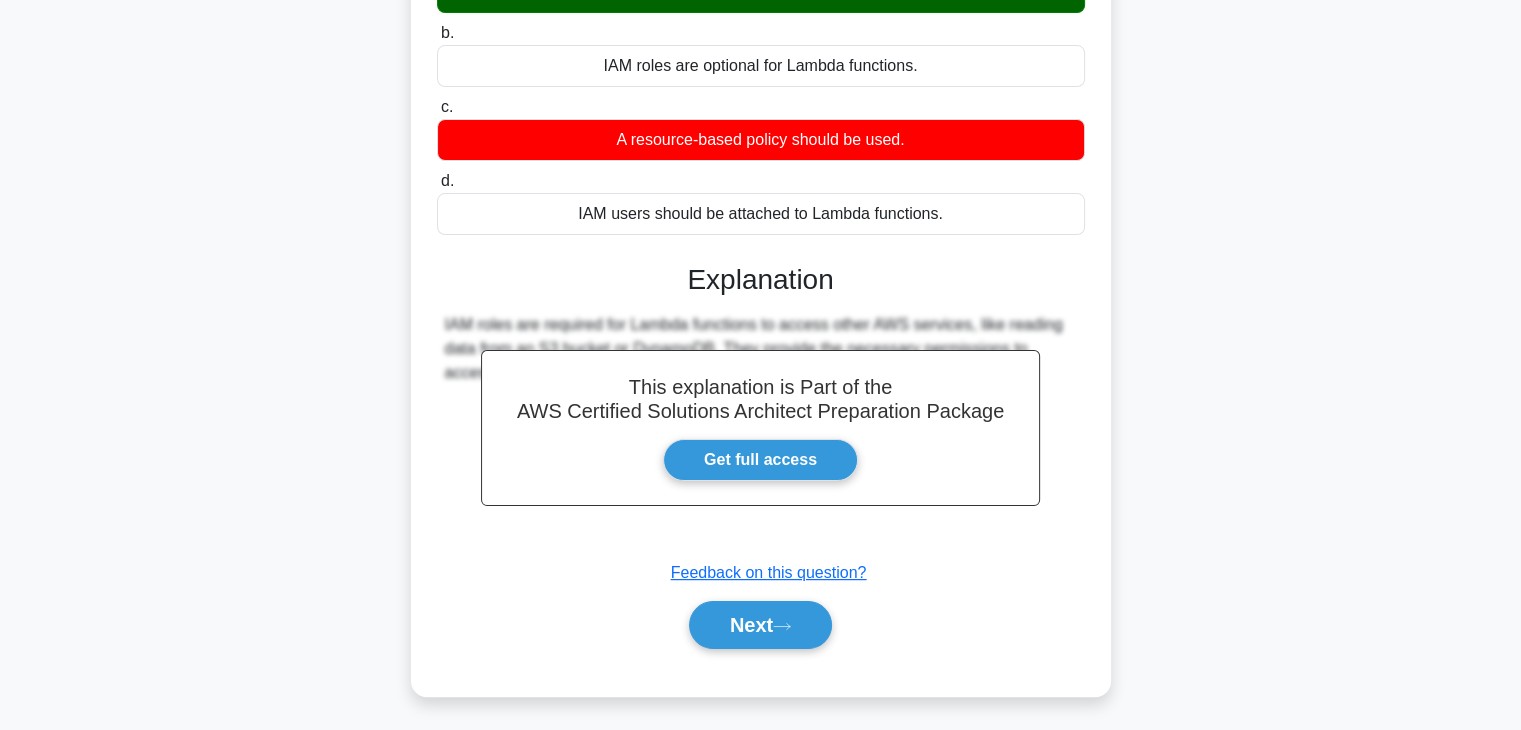 scroll, scrollTop: 284, scrollLeft: 0, axis: vertical 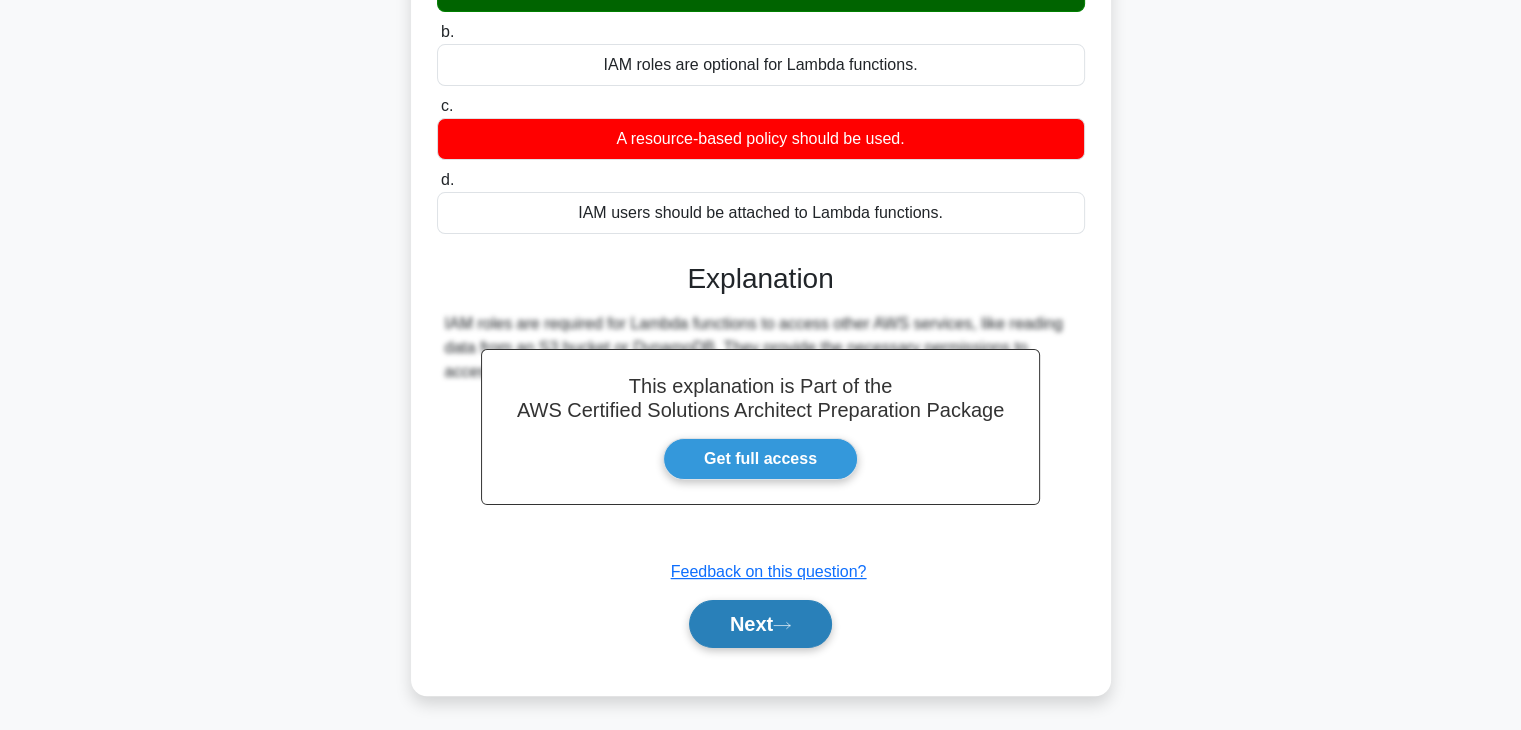 click on "Next" at bounding box center (760, 624) 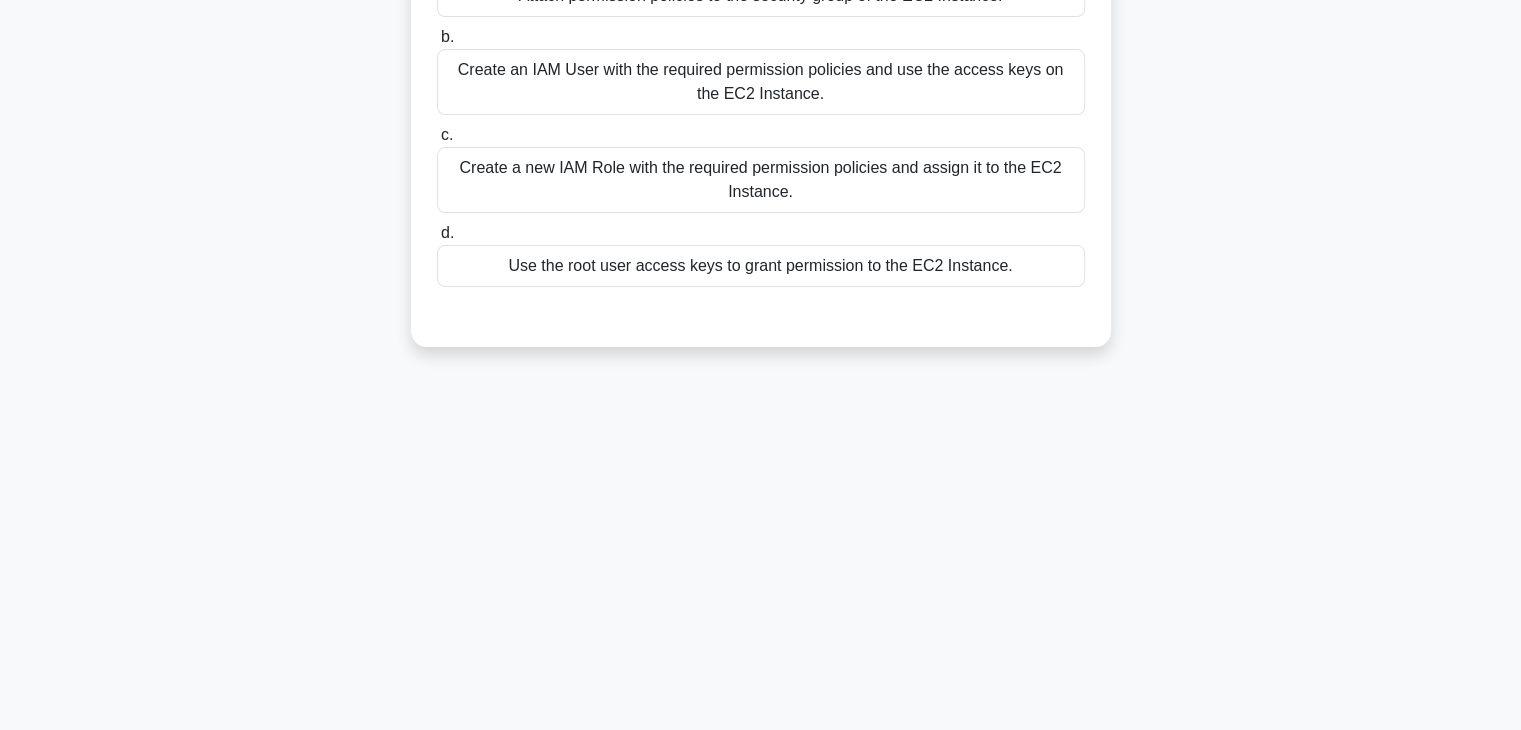 scroll, scrollTop: 0, scrollLeft: 0, axis: both 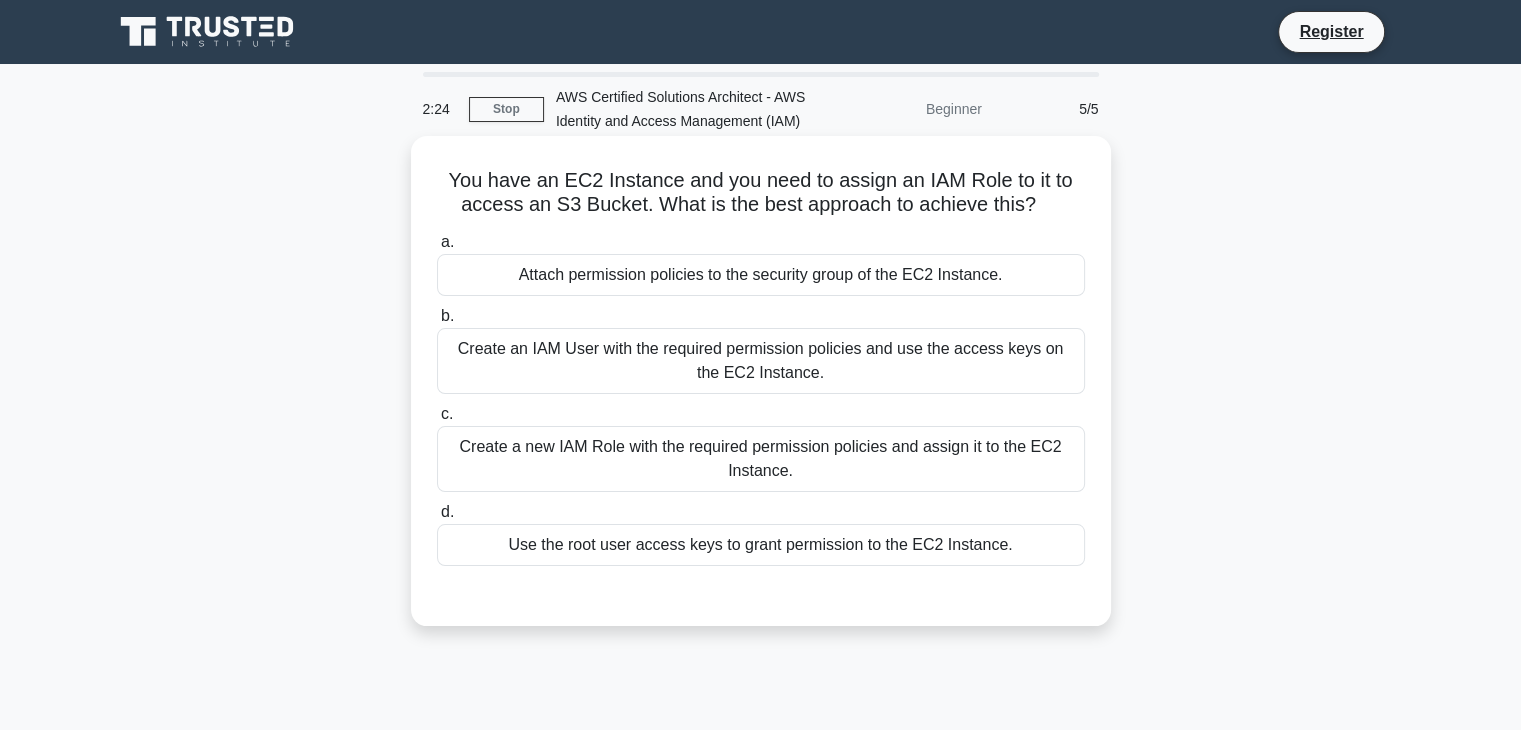 click on "You have an EC2 Instance and you need to assign an IAM Role to it to access an S3 Bucket. What is the best approach to achieve this?
.spinner_0XTQ{transform-origin:center;animation:spinner_y6GP .75s linear infinite}@keyframes spinner_y6GP{100%{transform:rotate(360deg)}}" at bounding box center [761, 193] 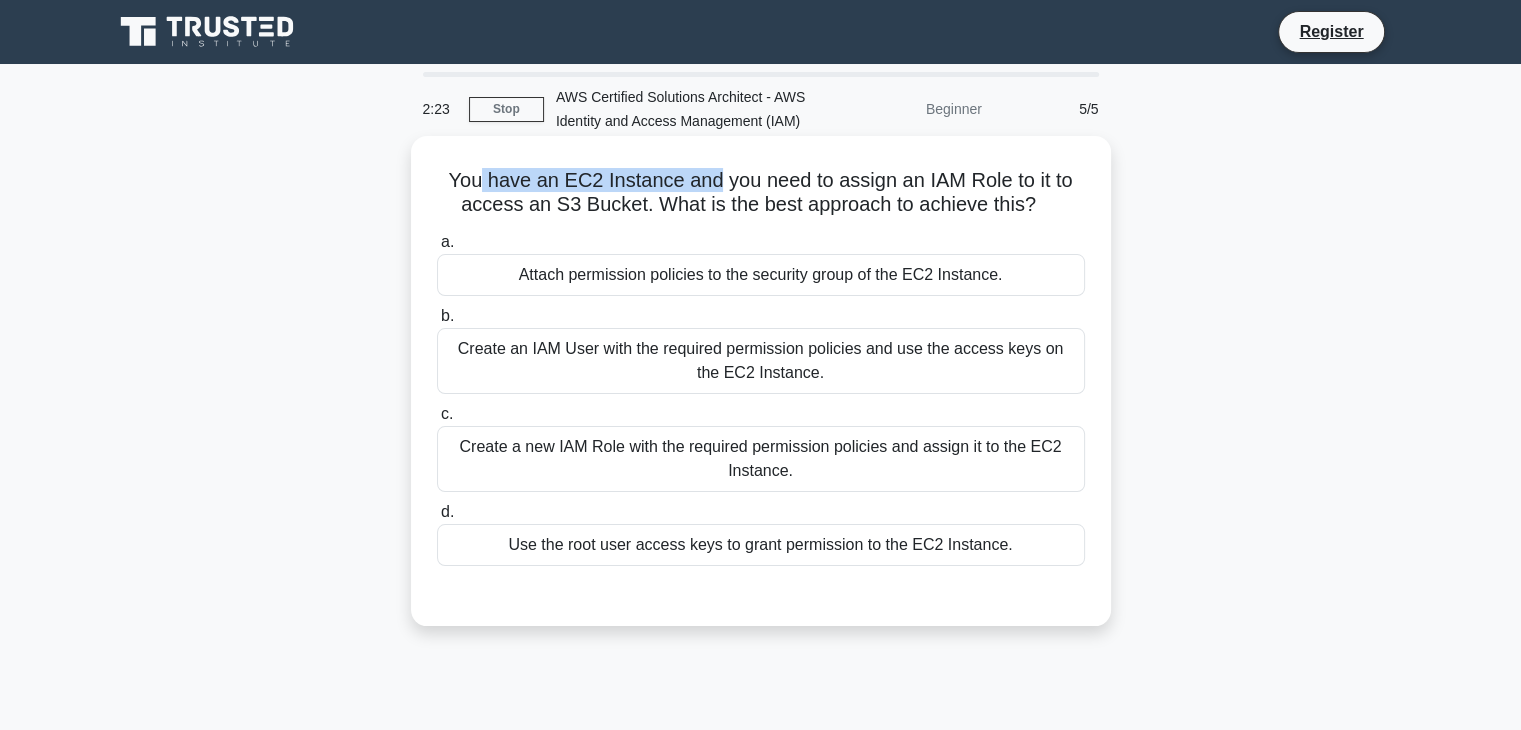 drag, startPoint x: 474, startPoint y: 173, endPoint x: 728, endPoint y: 183, distance: 254.19678 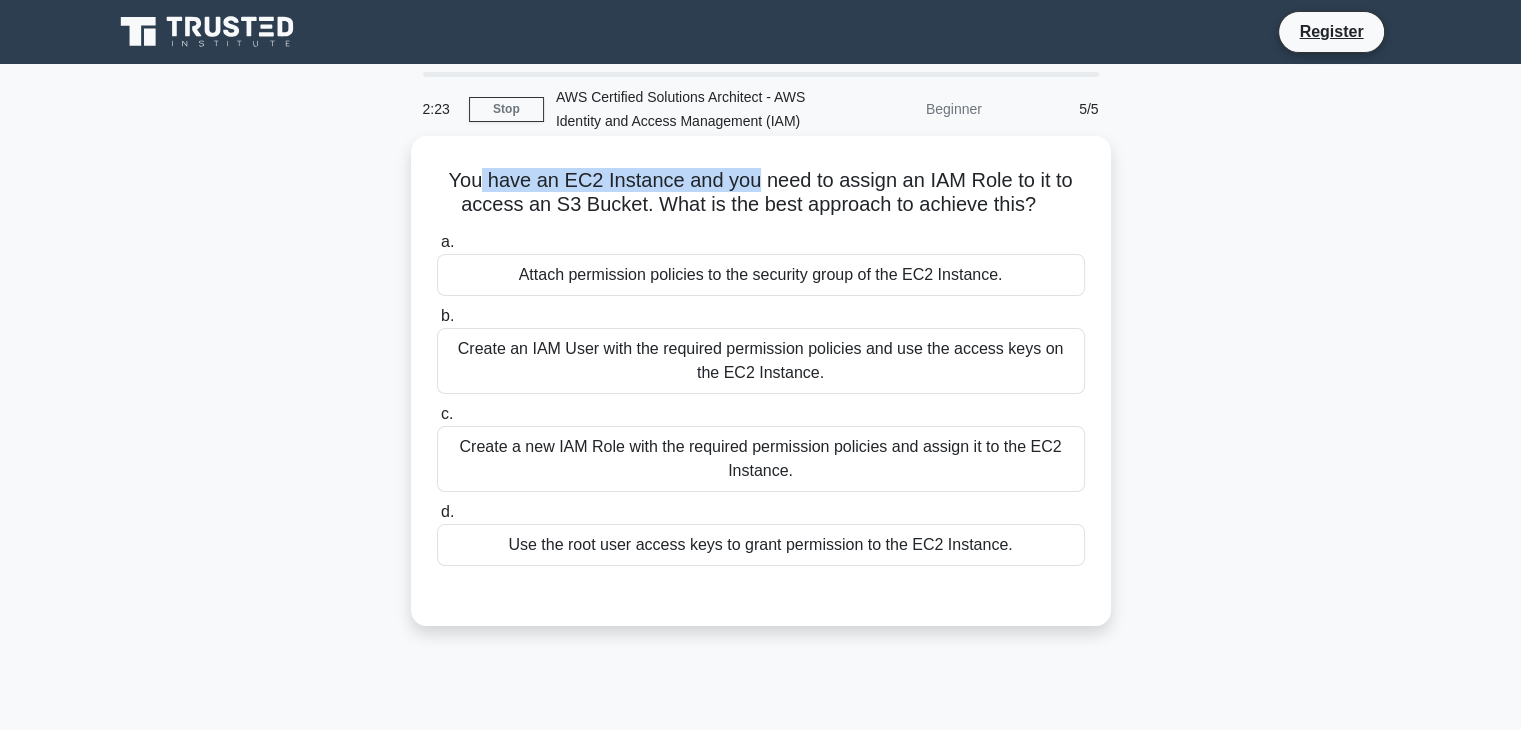 click on "You have an EC2 Instance and you need to assign an IAM Role to it to access an S3 Bucket. What is the best approach to achieve this?
.spinner_0XTQ{transform-origin:center;animation:spinner_y6GP .75s linear infinite}@keyframes spinner_y6GP{100%{transform:rotate(360deg)}}" at bounding box center [761, 193] 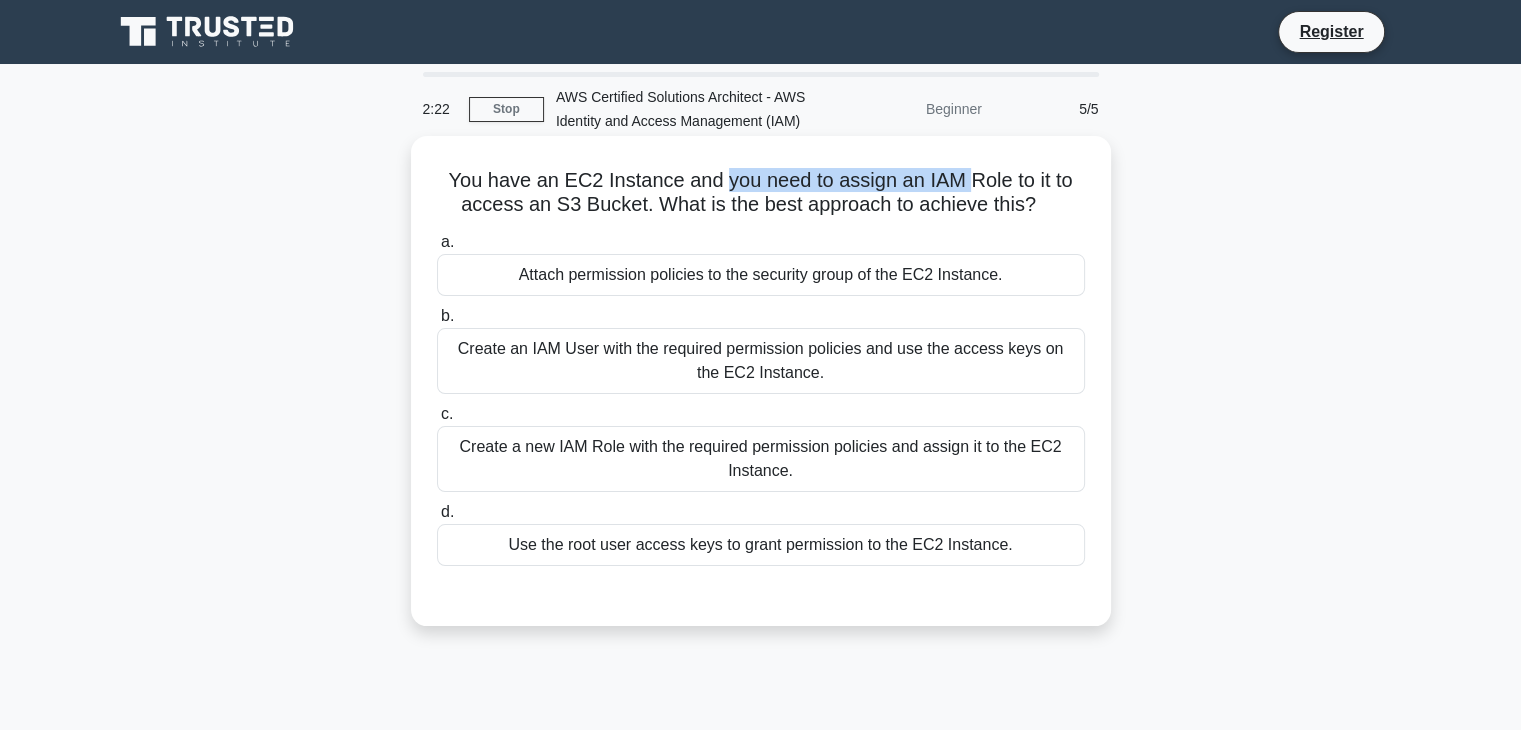 drag, startPoint x: 728, startPoint y: 183, endPoint x: 959, endPoint y: 175, distance: 231.13849 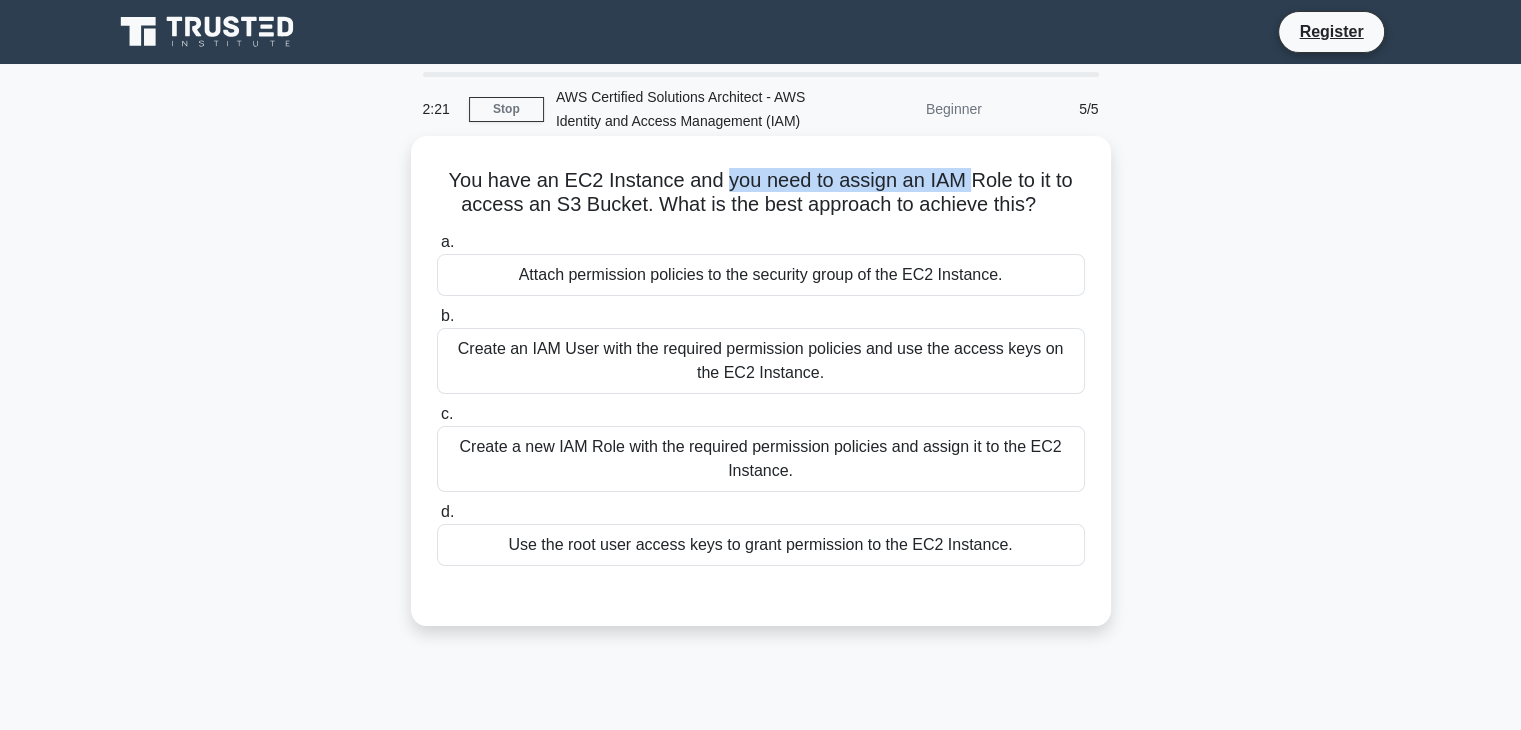 click on "You have an EC2 Instance and you need to assign an IAM Role to it to access an S3 Bucket. What is the best approach to achieve this?
.spinner_0XTQ{transform-origin:center;animation:spinner_y6GP .75s linear infinite}@keyframes spinner_y6GP{100%{transform:rotate(360deg)}}" at bounding box center (761, 193) 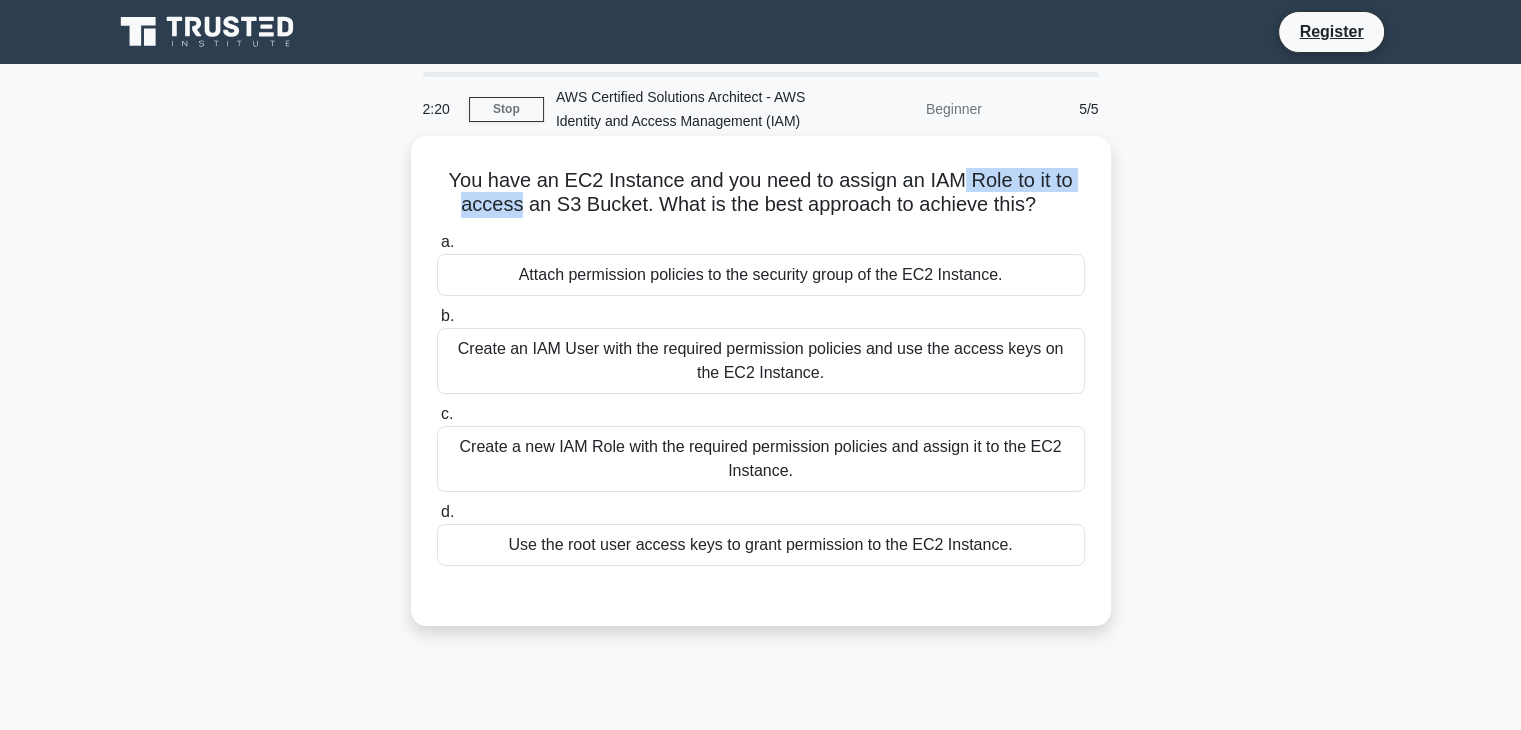 drag, startPoint x: 959, startPoint y: 175, endPoint x: 500, endPoint y: 199, distance: 459.627 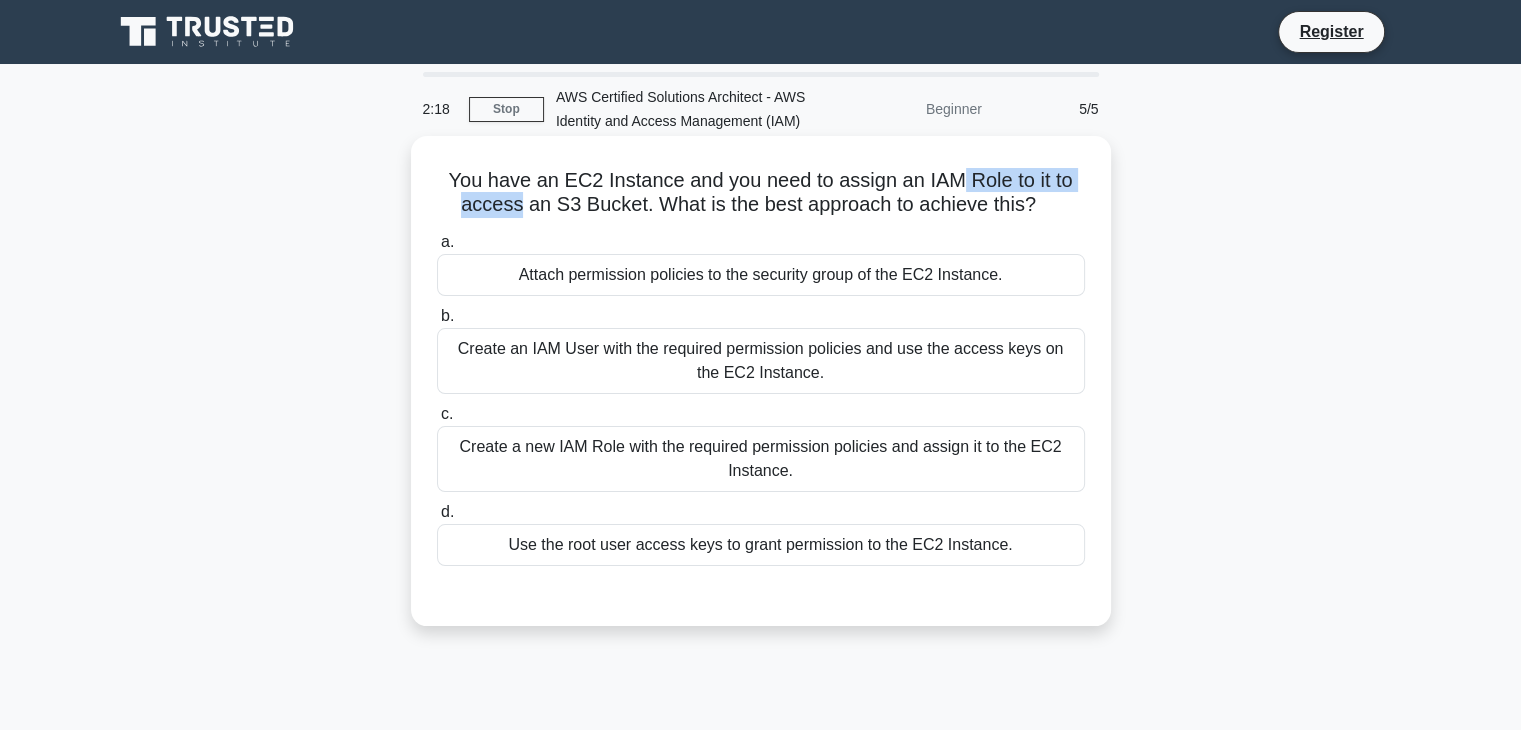 click on "You have an EC2 Instance and you need to assign an IAM Role to it to access an S3 Bucket. What is the best approach to achieve this?
.spinner_0XTQ{transform-origin:center;animation:spinner_y6GP .75s linear infinite}@keyframes spinner_y6GP{100%{transform:rotate(360deg)}}" at bounding box center (761, 193) 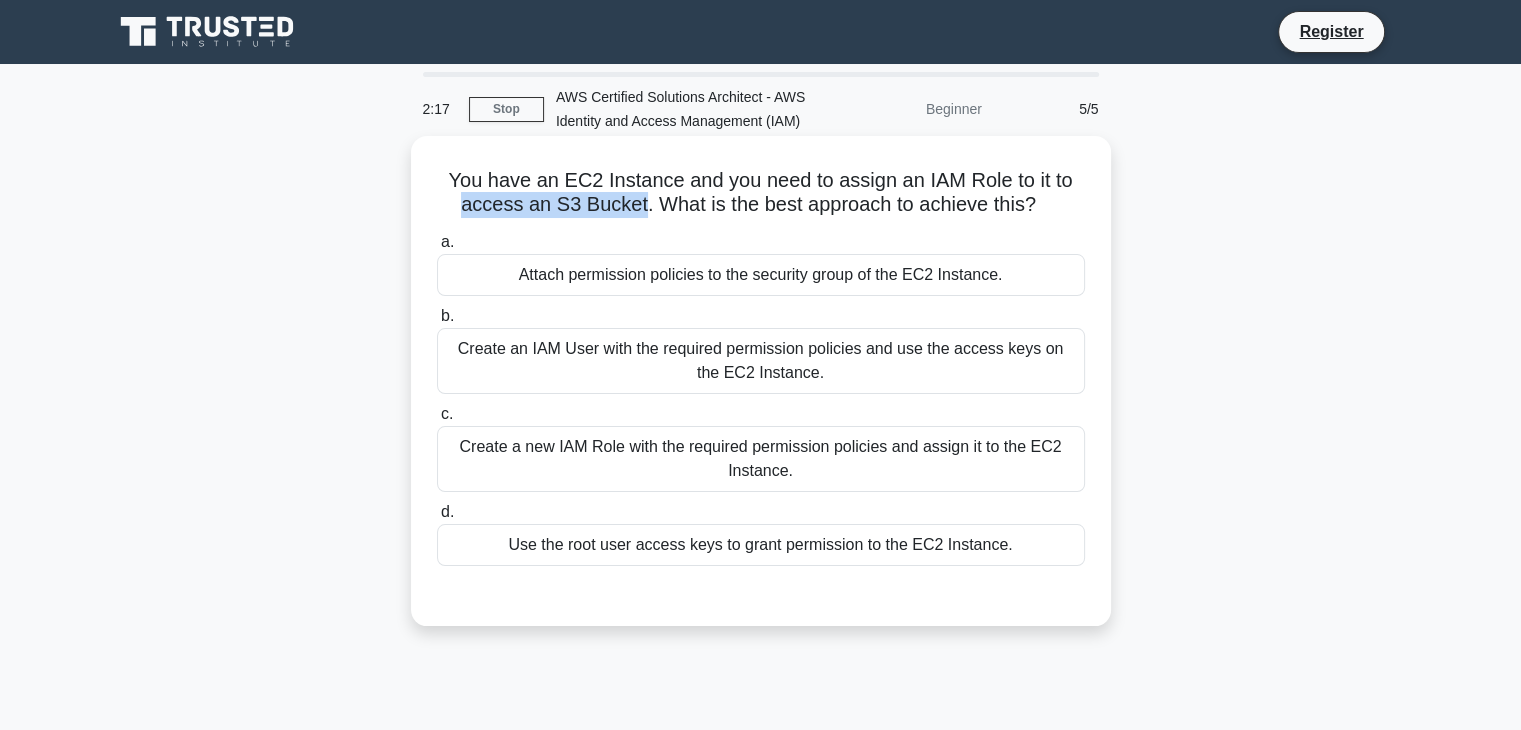 drag, startPoint x: 500, startPoint y: 199, endPoint x: 608, endPoint y: 211, distance: 108.66462 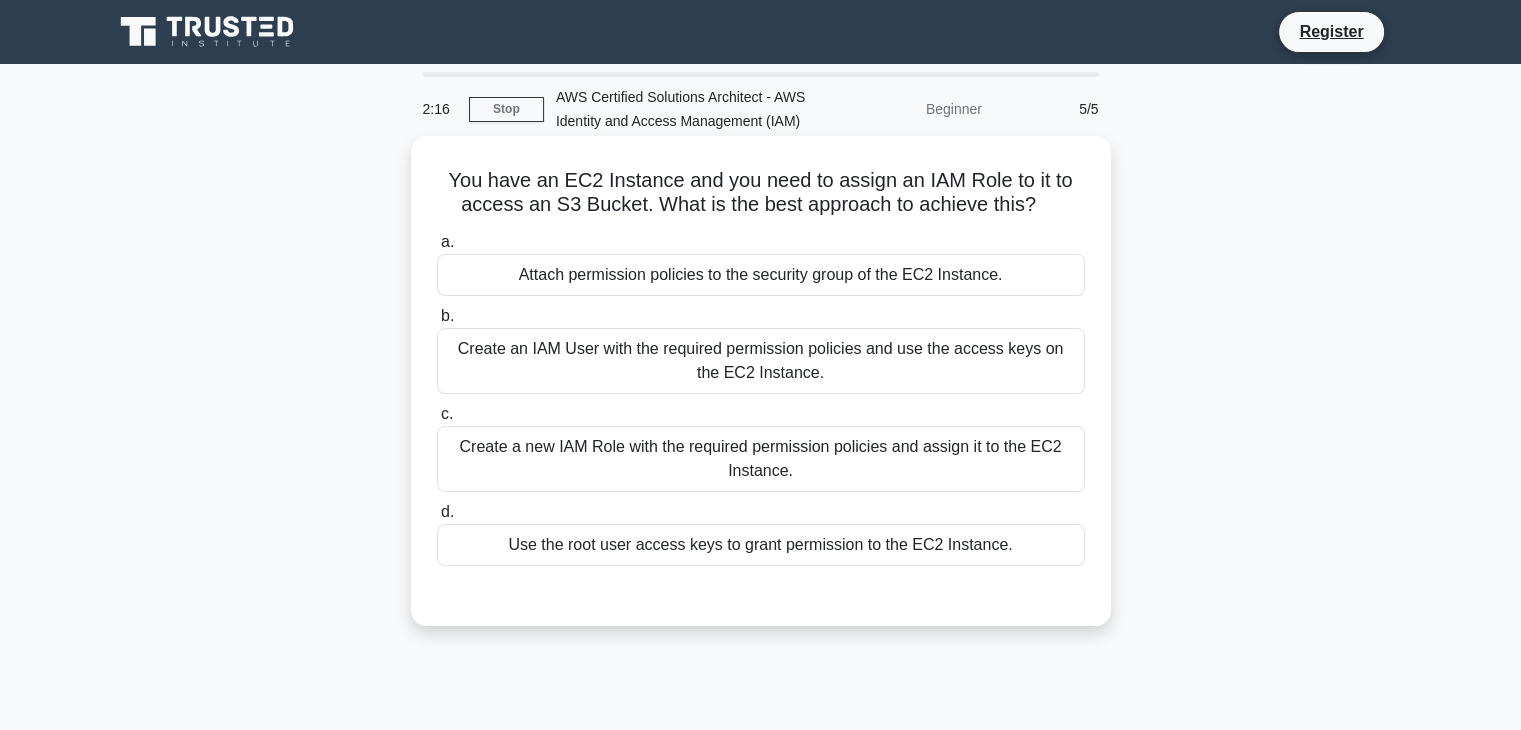 click on "You have an EC2 Instance and you need to assign an IAM Role to it to access an S3 Bucket. What is the best approach to achieve this?
.spinner_0XTQ{transform-origin:center;animation:spinner_y6GP .75s linear infinite}@keyframes spinner_y6GP{100%{transform:rotate(360deg)}}" at bounding box center (761, 193) 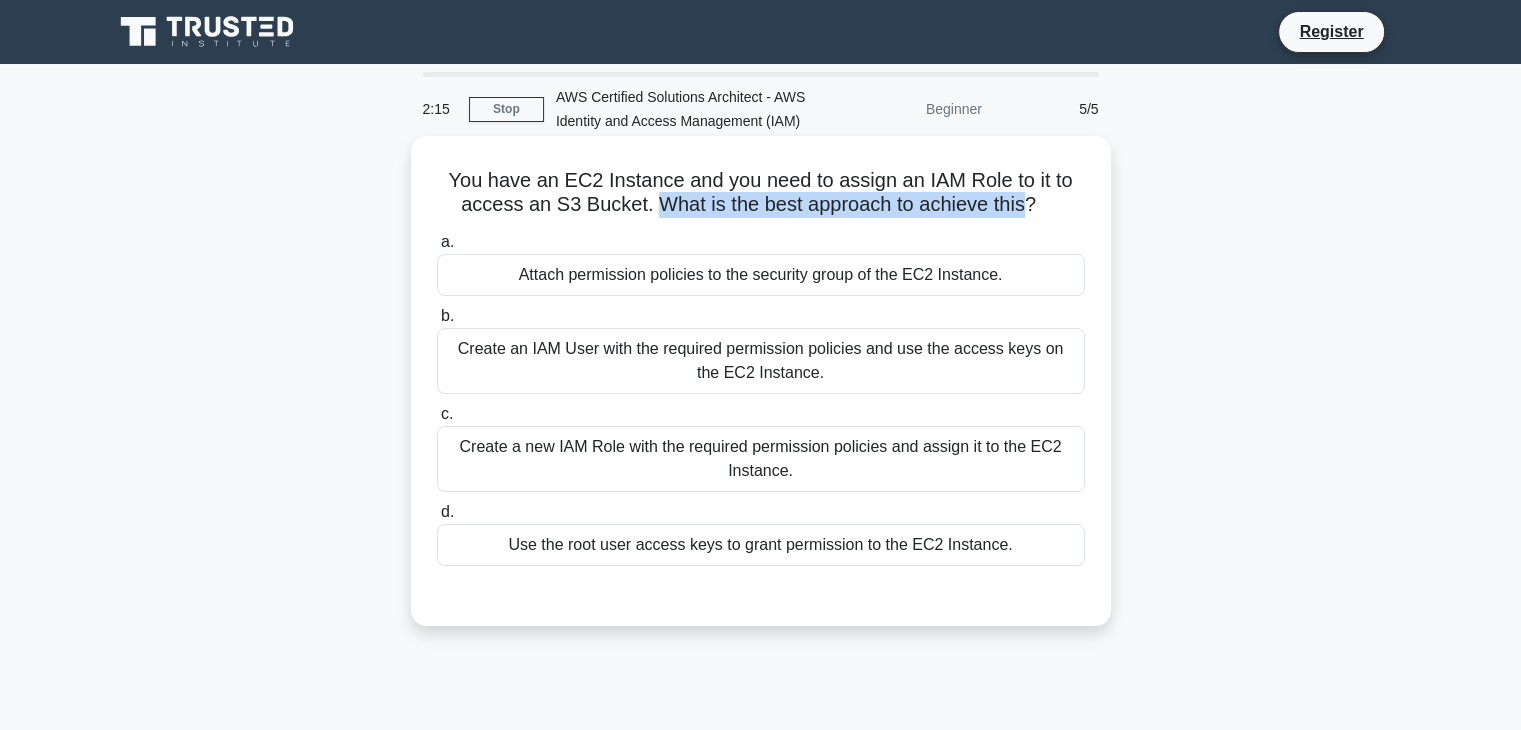 drag, startPoint x: 656, startPoint y: 213, endPoint x: 1008, endPoint y: 201, distance: 352.2045 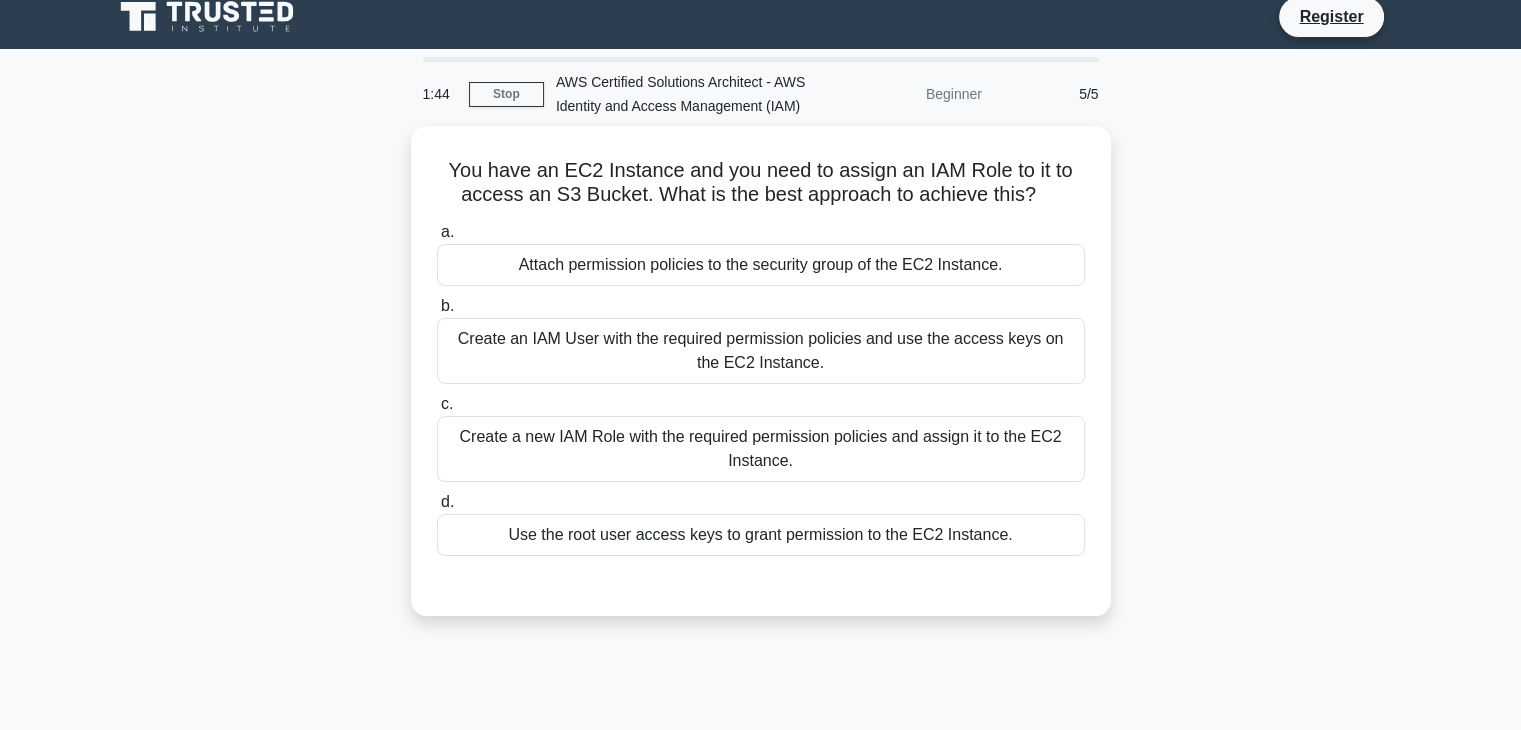 scroll, scrollTop: 12, scrollLeft: 0, axis: vertical 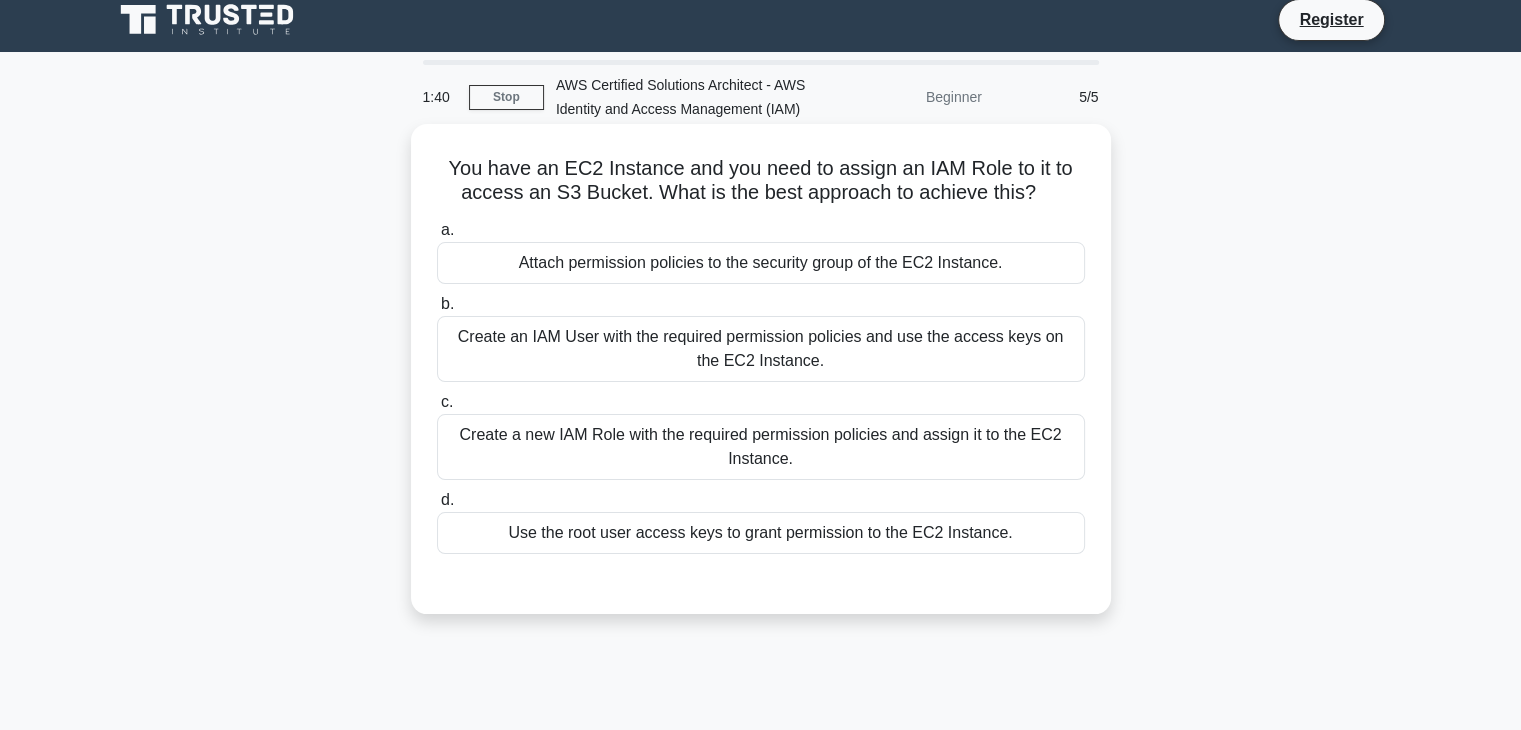 click on "Create a new IAM Role with the required permission policies and assign it to the EC2 Instance." at bounding box center (761, 447) 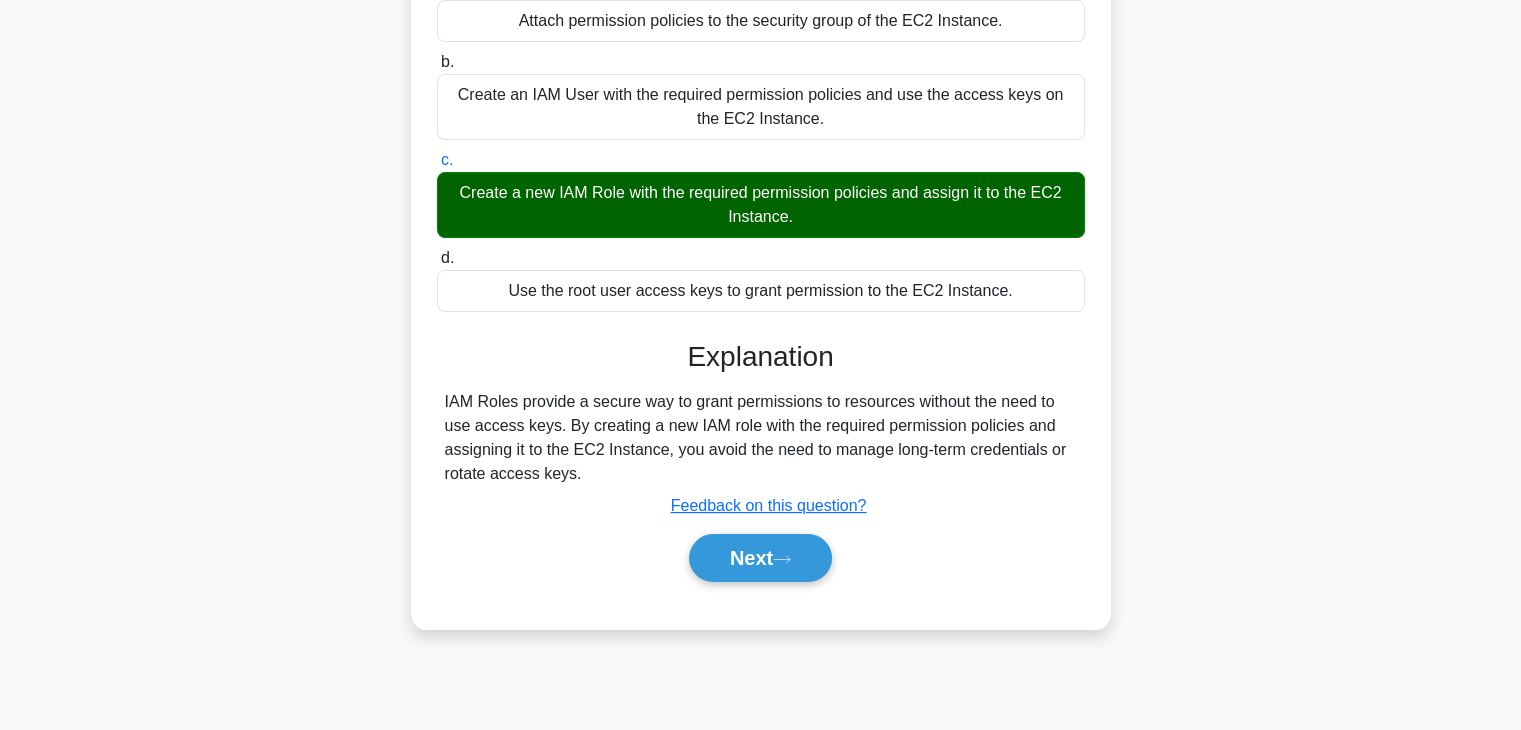 scroll, scrollTop: 263, scrollLeft: 0, axis: vertical 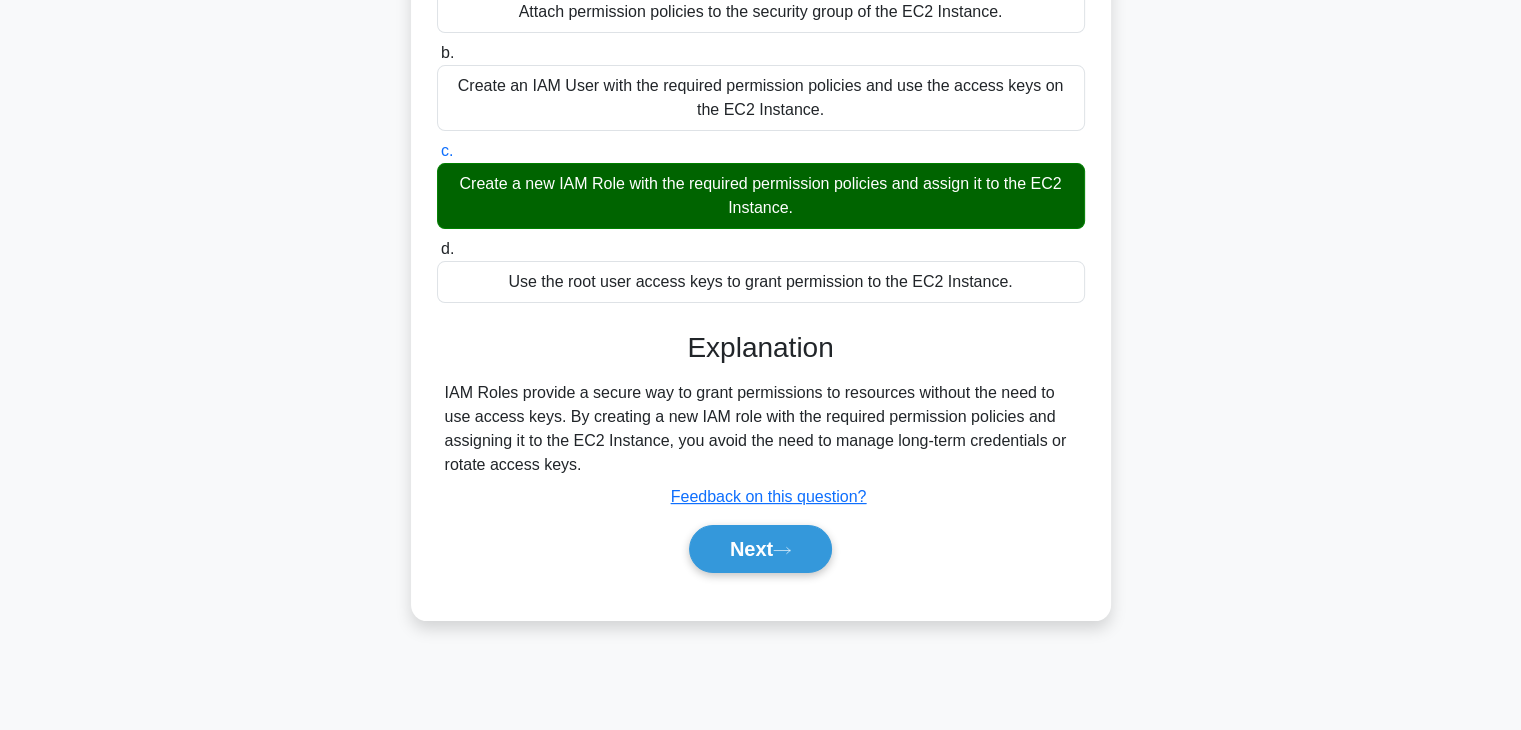 click on "IAM Roles provide a secure way to grant permissions to resources without the need to use access keys. By creating a new IAM role with the required permission policies and assigning it to the EC2 Instance, you avoid the need to manage long-term credentials or rotate access keys." at bounding box center [761, 429] 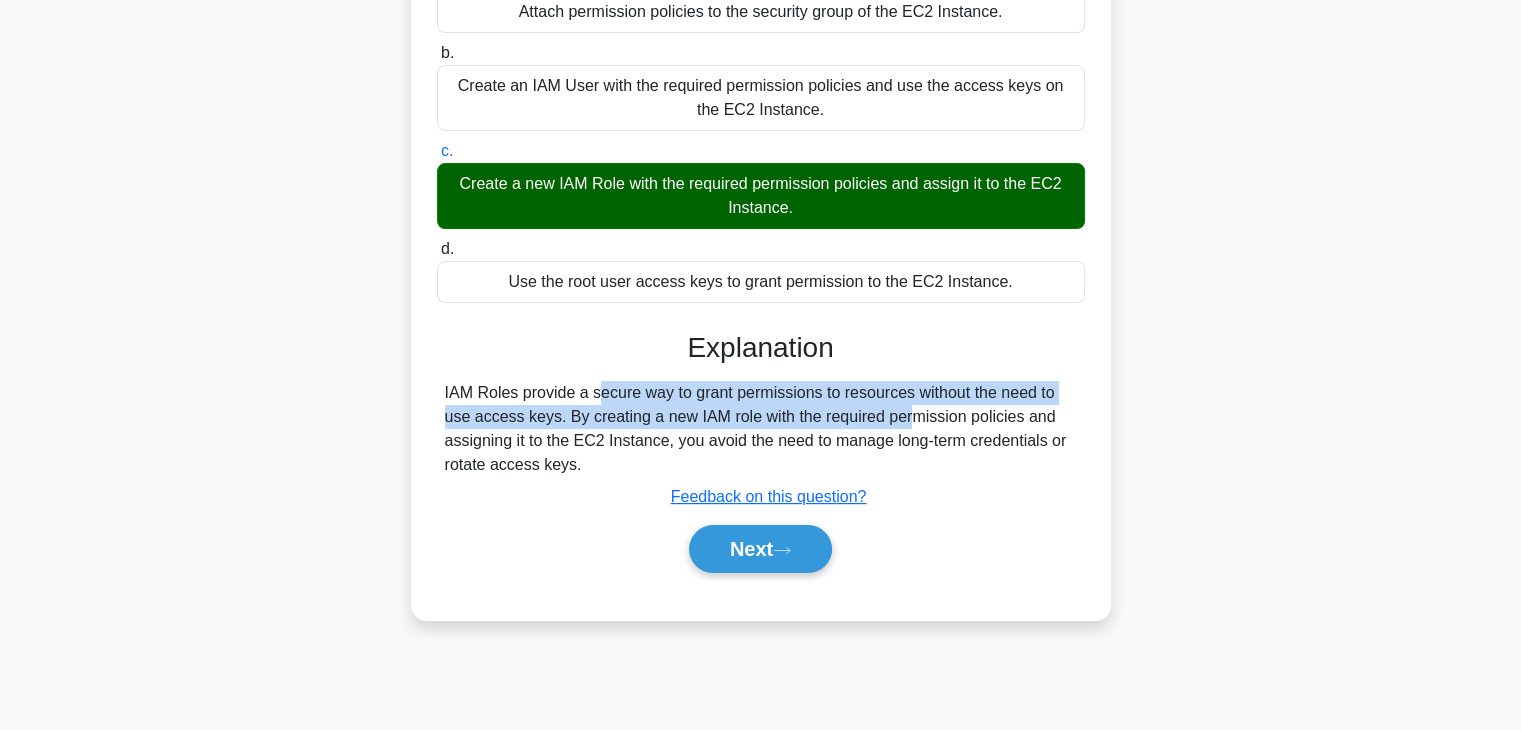 drag, startPoint x: 501, startPoint y: 388, endPoint x: 771, endPoint y: 405, distance: 270.53467 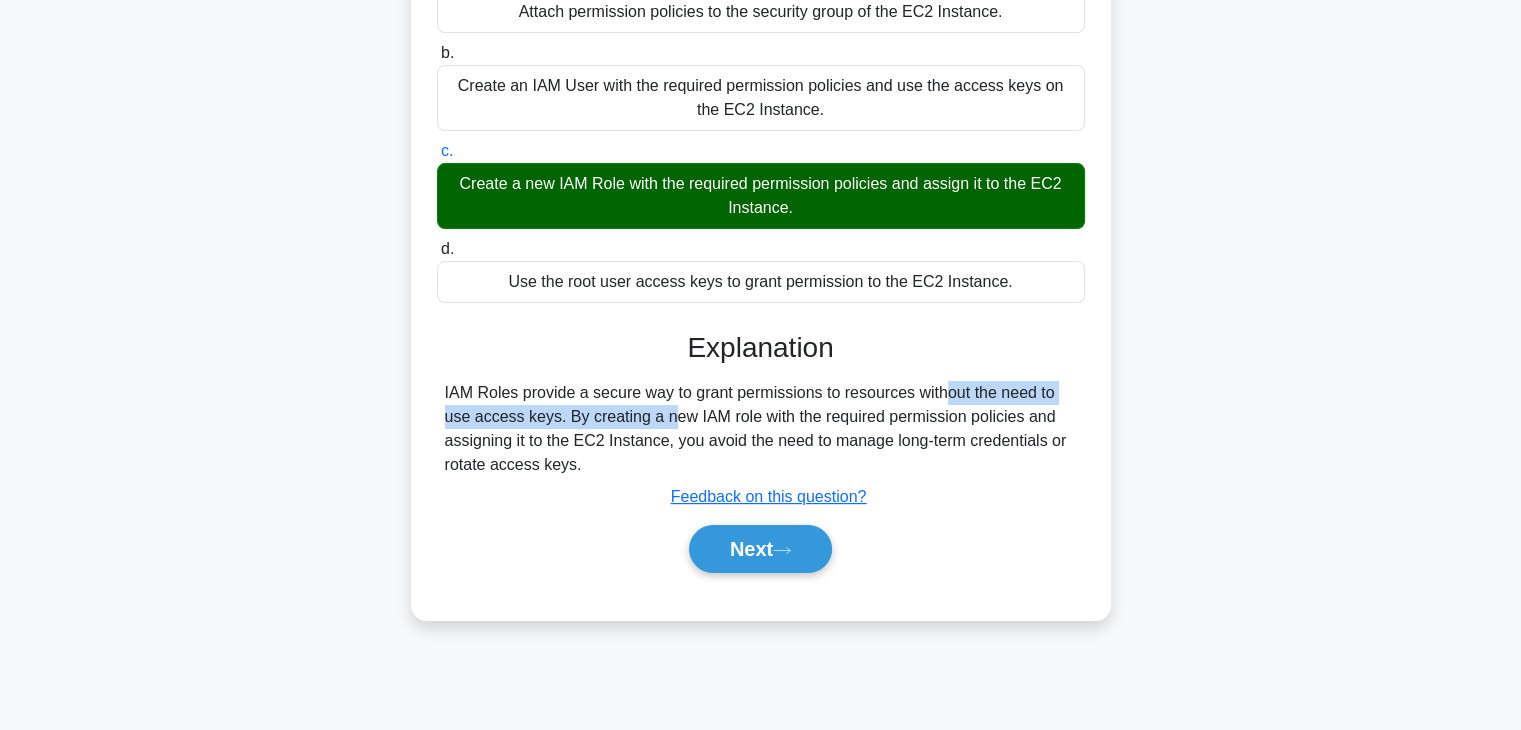 drag, startPoint x: 831, startPoint y: 400, endPoint x: 533, endPoint y: 418, distance: 298.54312 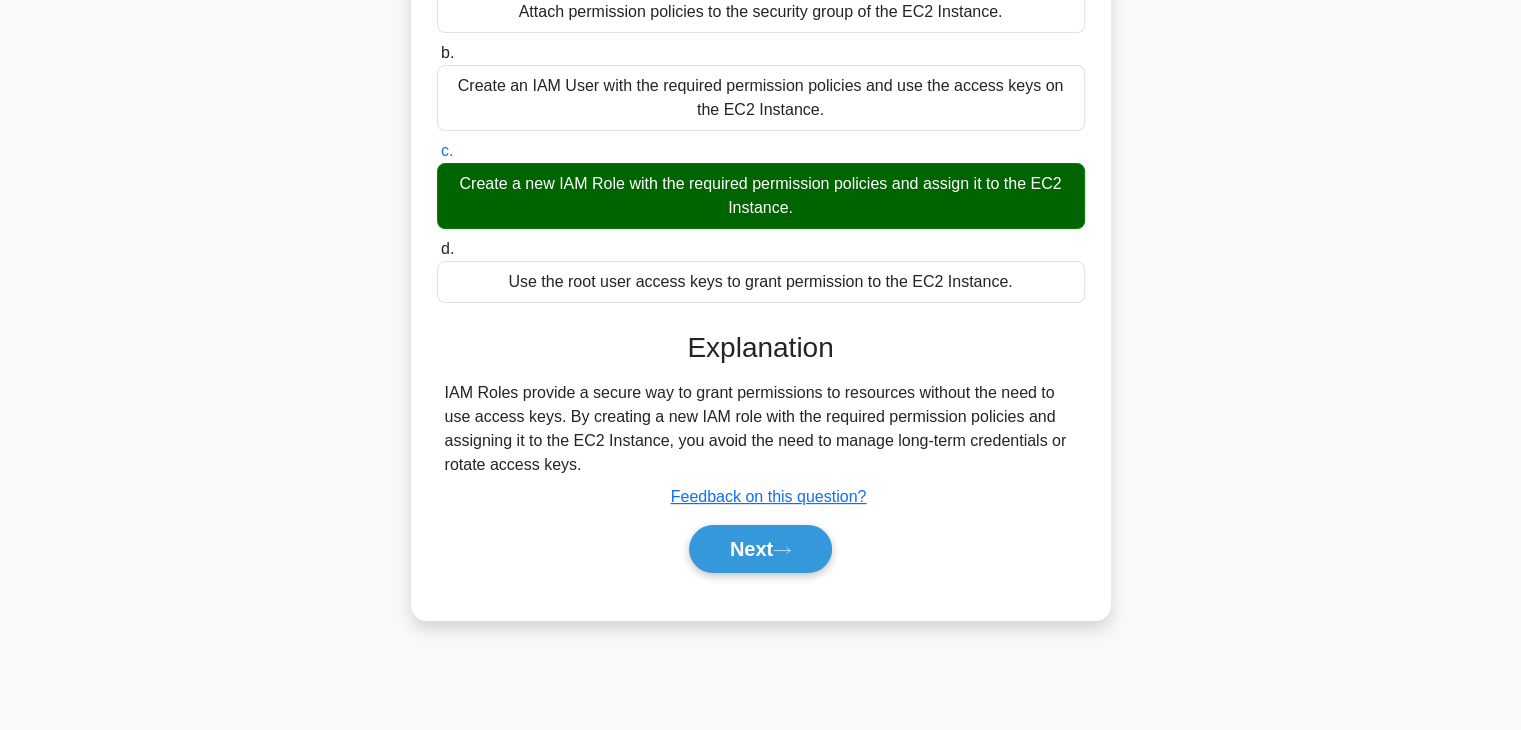 click on "IAM Roles provide a secure way to grant permissions to resources without the need to use access keys. By creating a new IAM role with the required permission policies and assigning it to the EC2 Instance, you avoid the need to manage long-term credentials or rotate access keys." at bounding box center [761, 429] 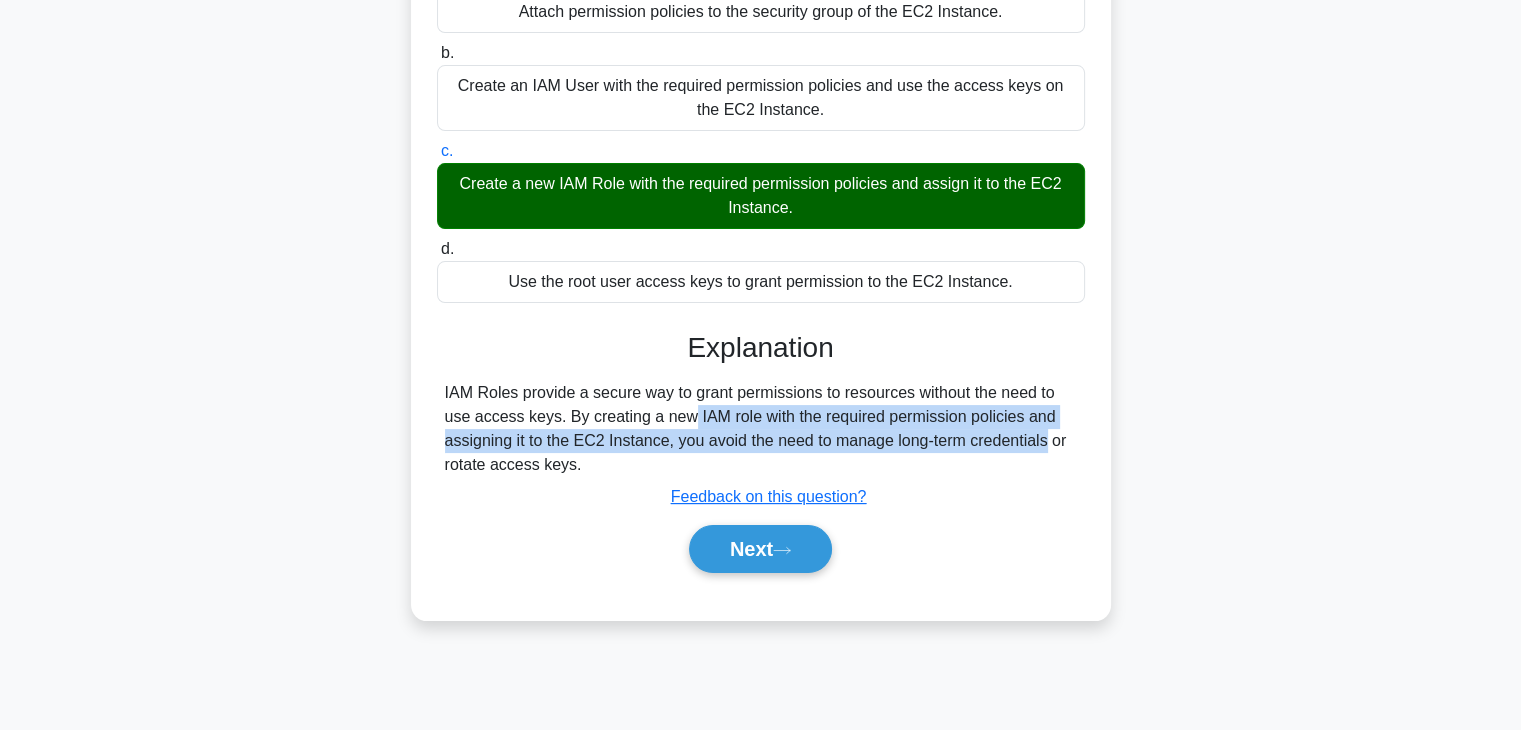 drag, startPoint x: 572, startPoint y: 421, endPoint x: 896, endPoint y: 437, distance: 324.39484 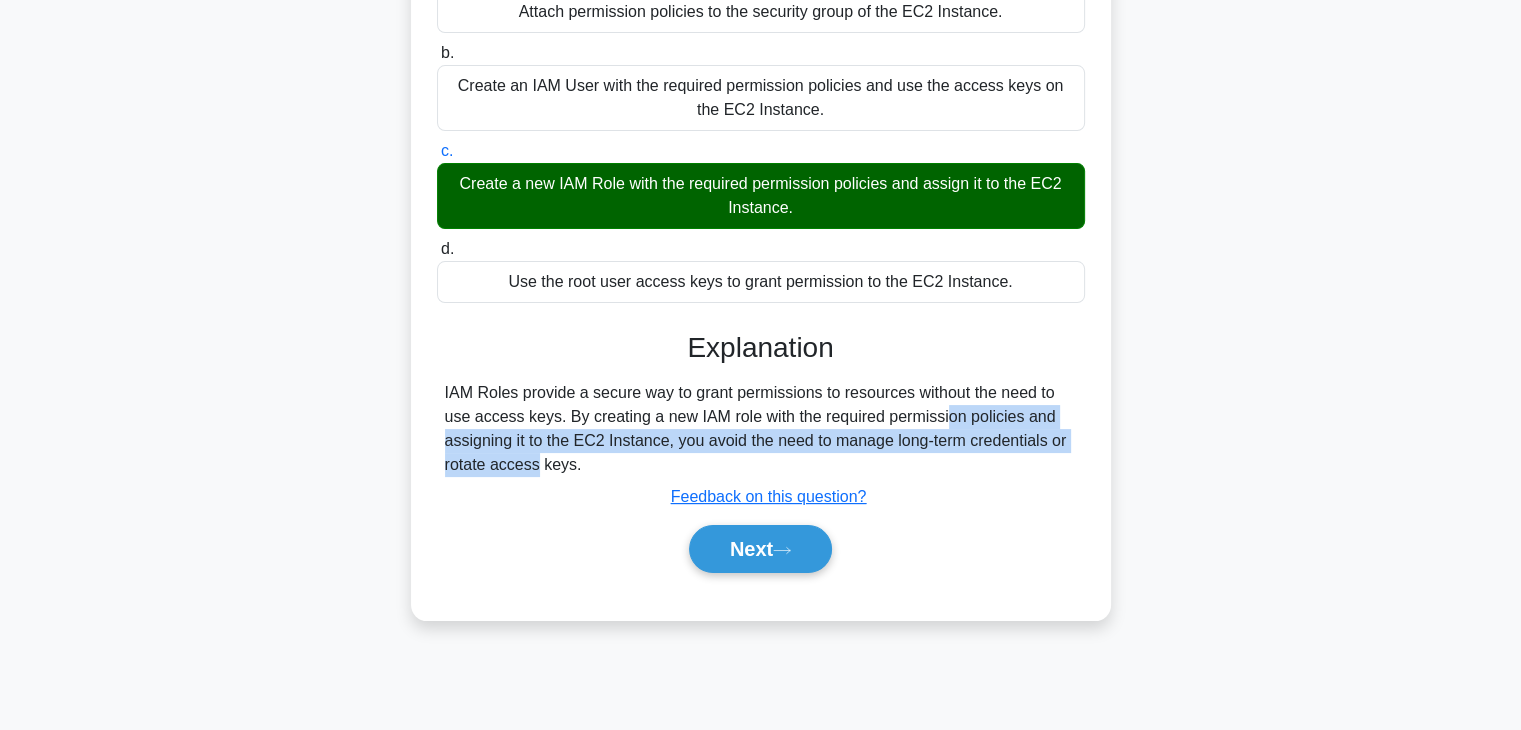 drag, startPoint x: 830, startPoint y: 421, endPoint x: 1008, endPoint y: 451, distance: 180.51039 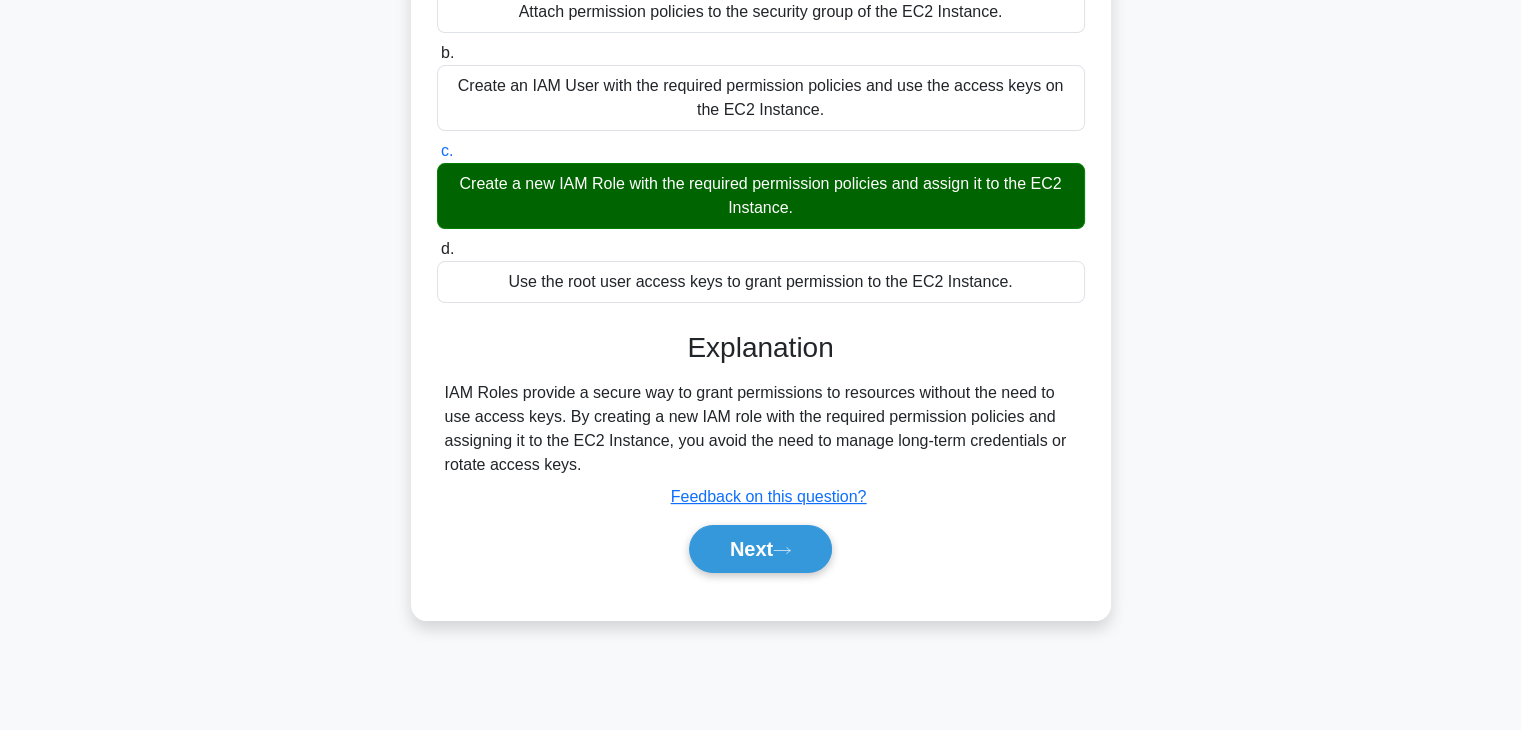 click on "Next" at bounding box center (761, 549) 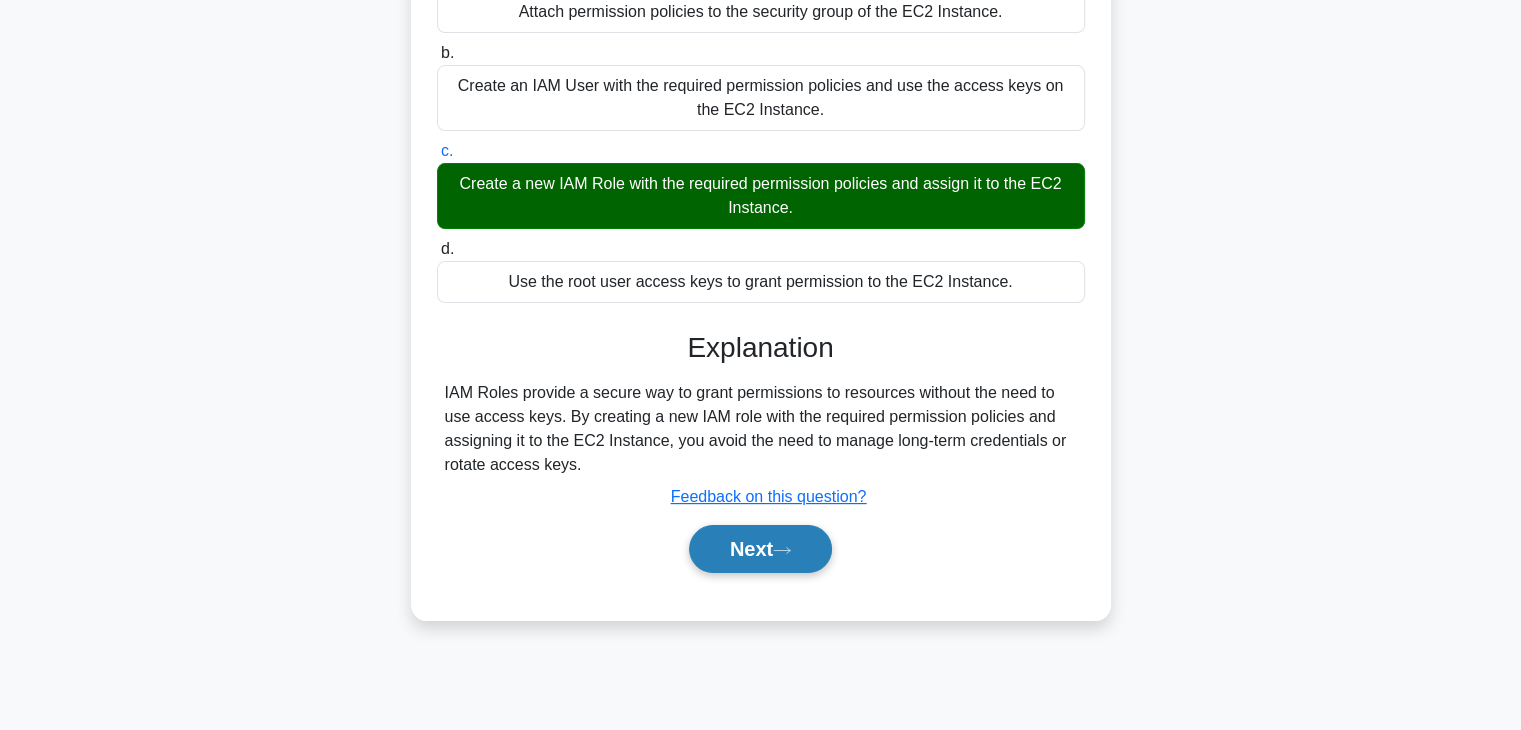 click on "Next" at bounding box center [760, 549] 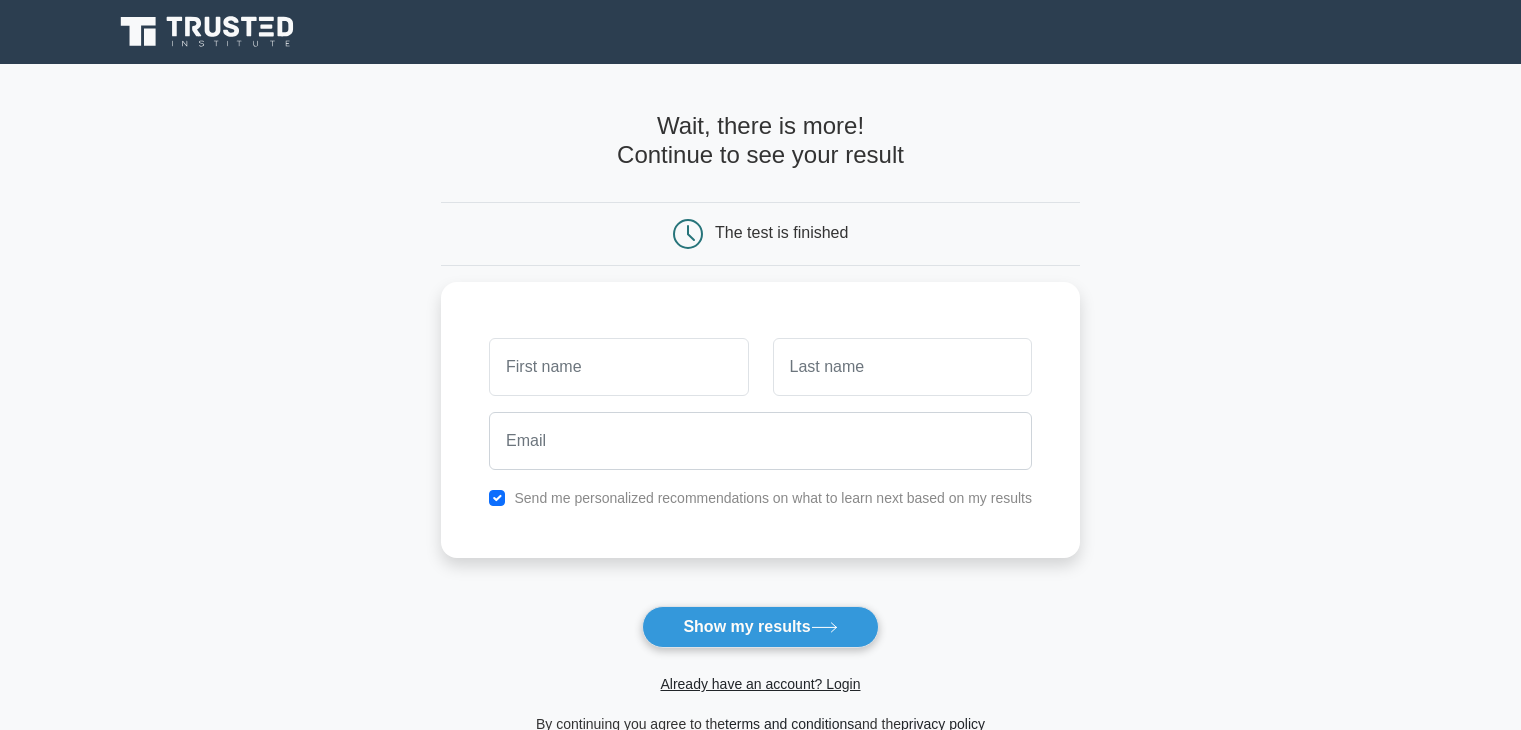 scroll, scrollTop: 0, scrollLeft: 0, axis: both 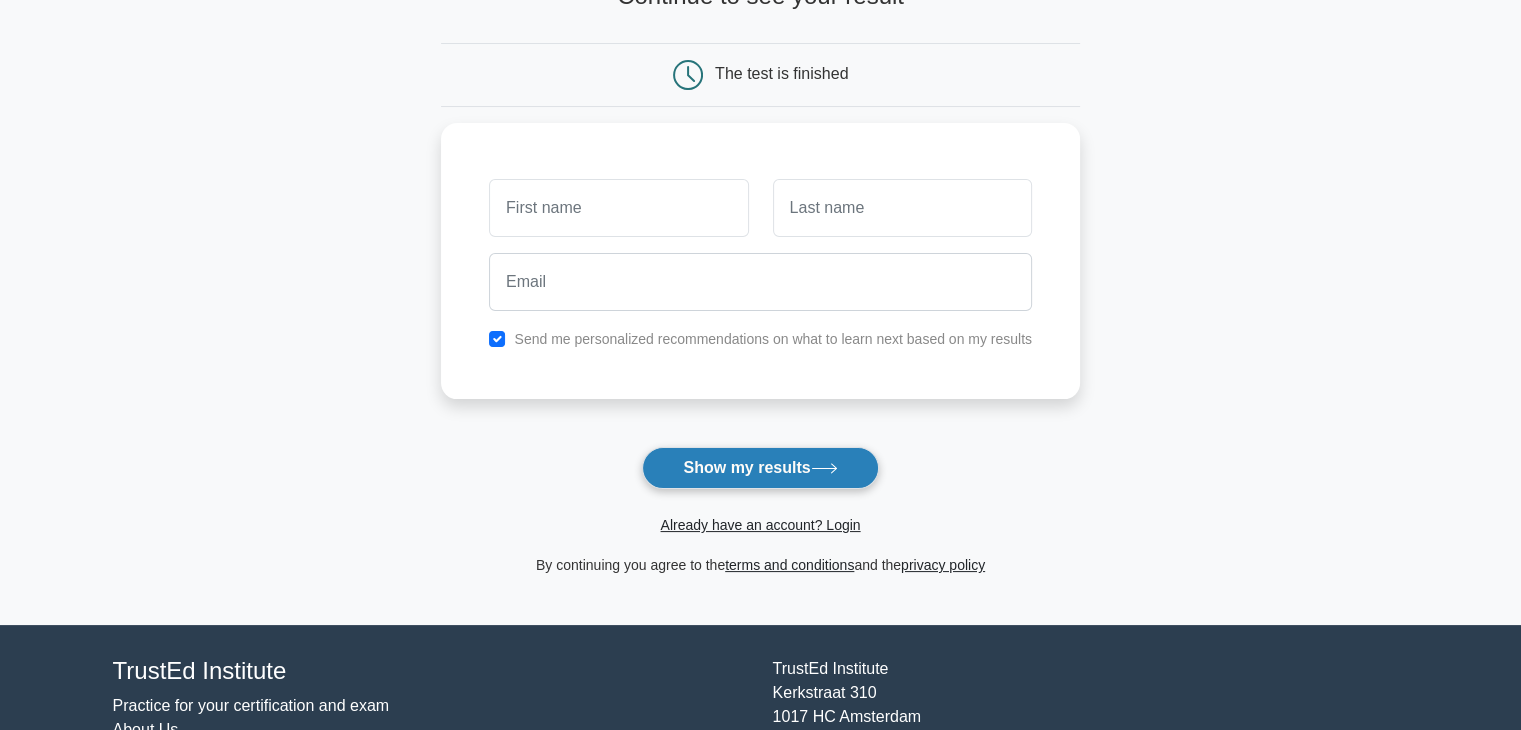 click on "Show my results" at bounding box center [760, 468] 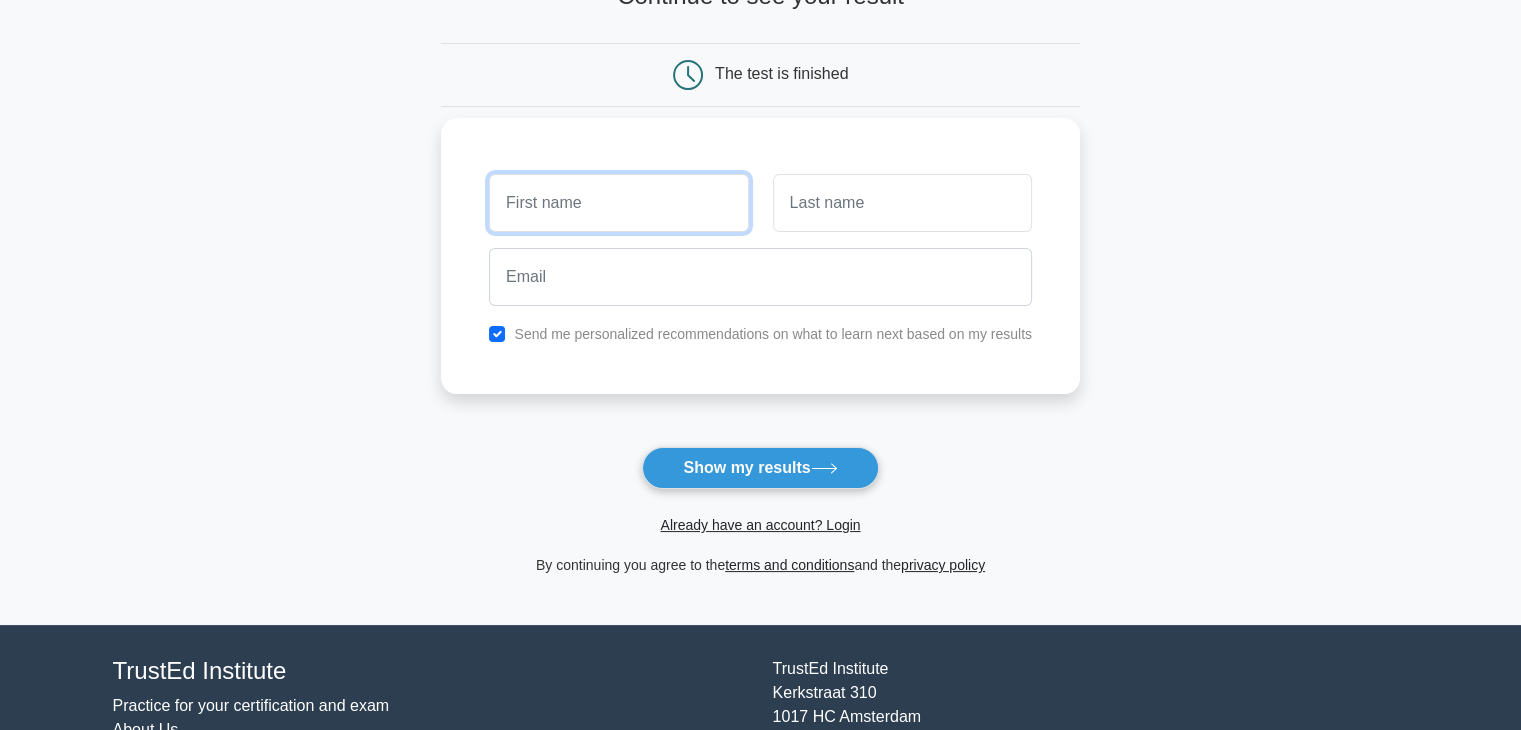 click at bounding box center (618, 203) 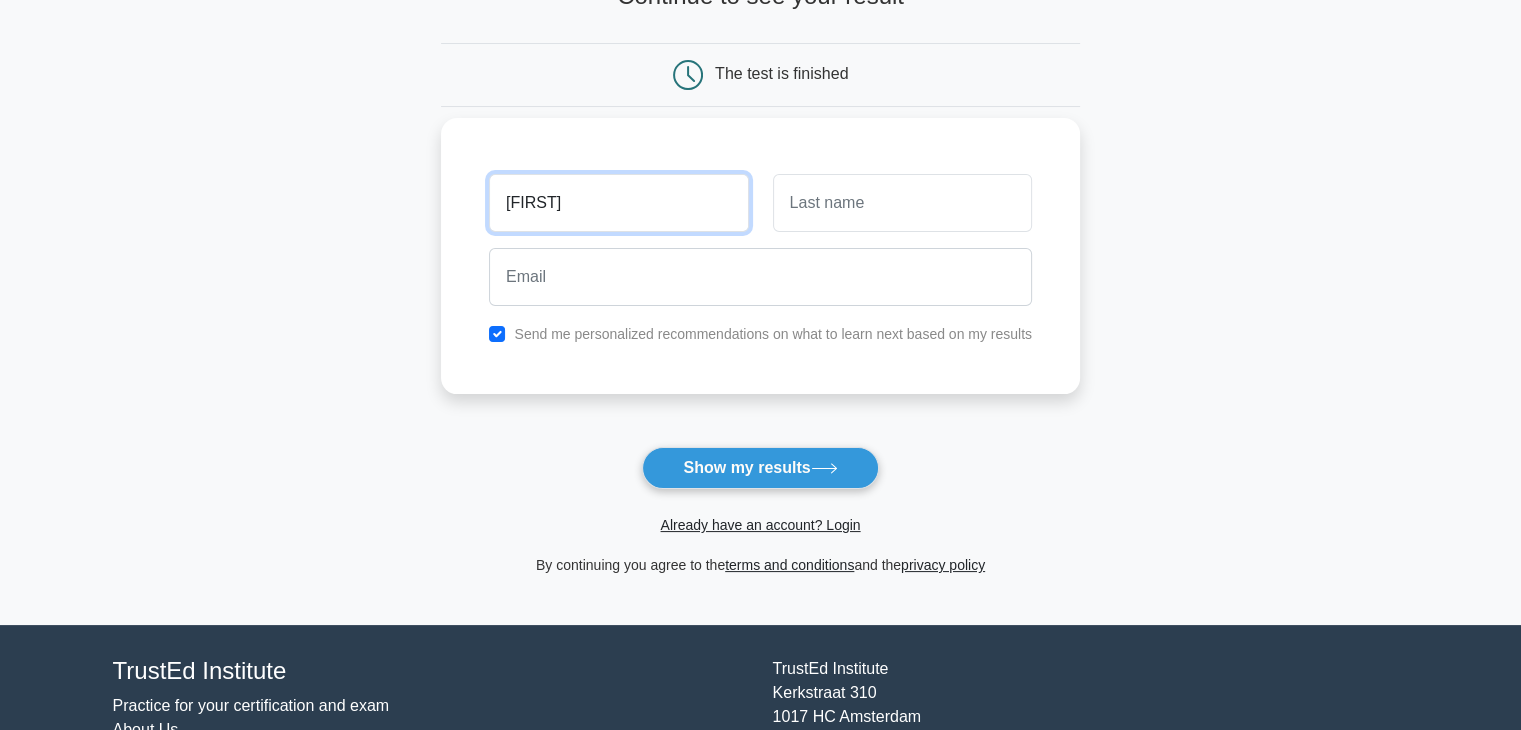 type on "jay" 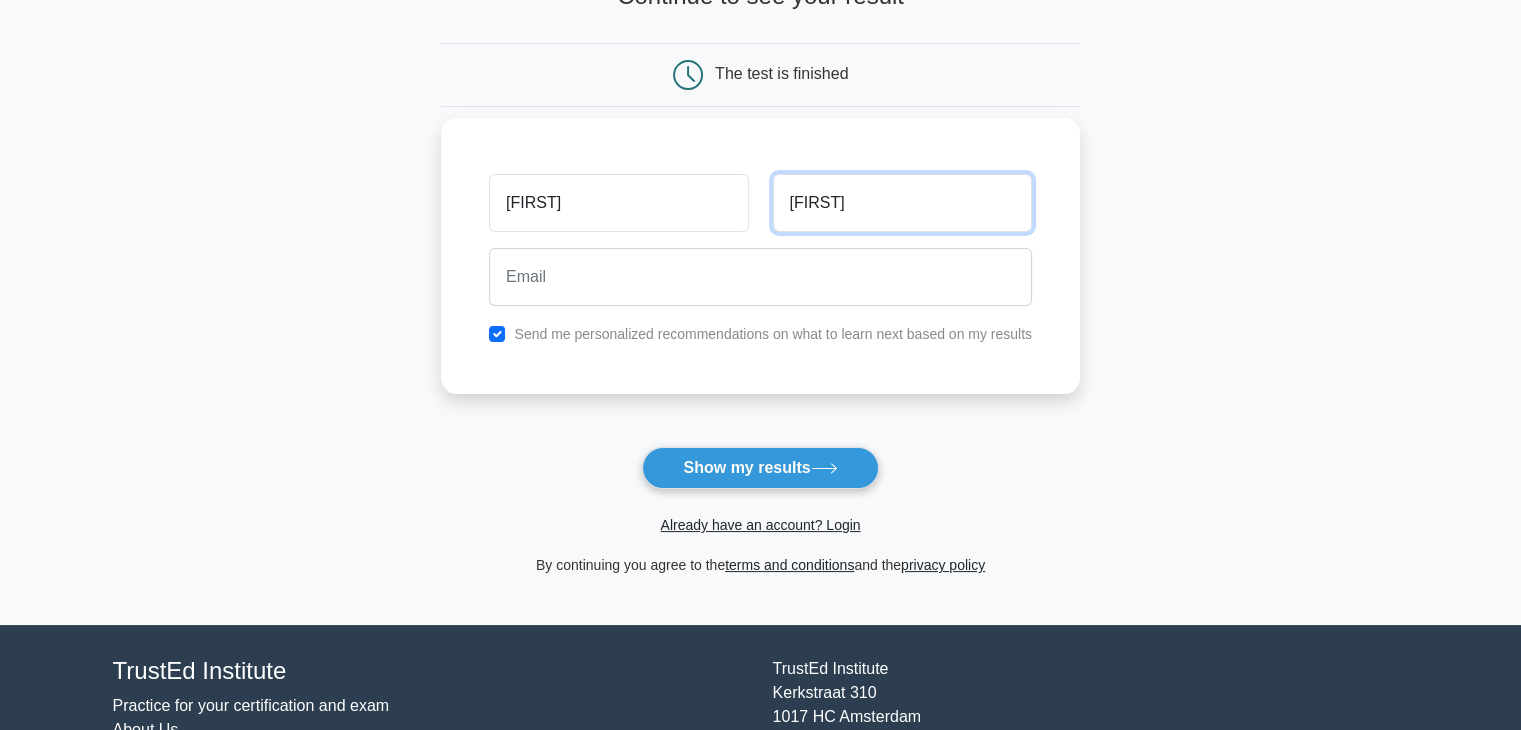 type on "jai" 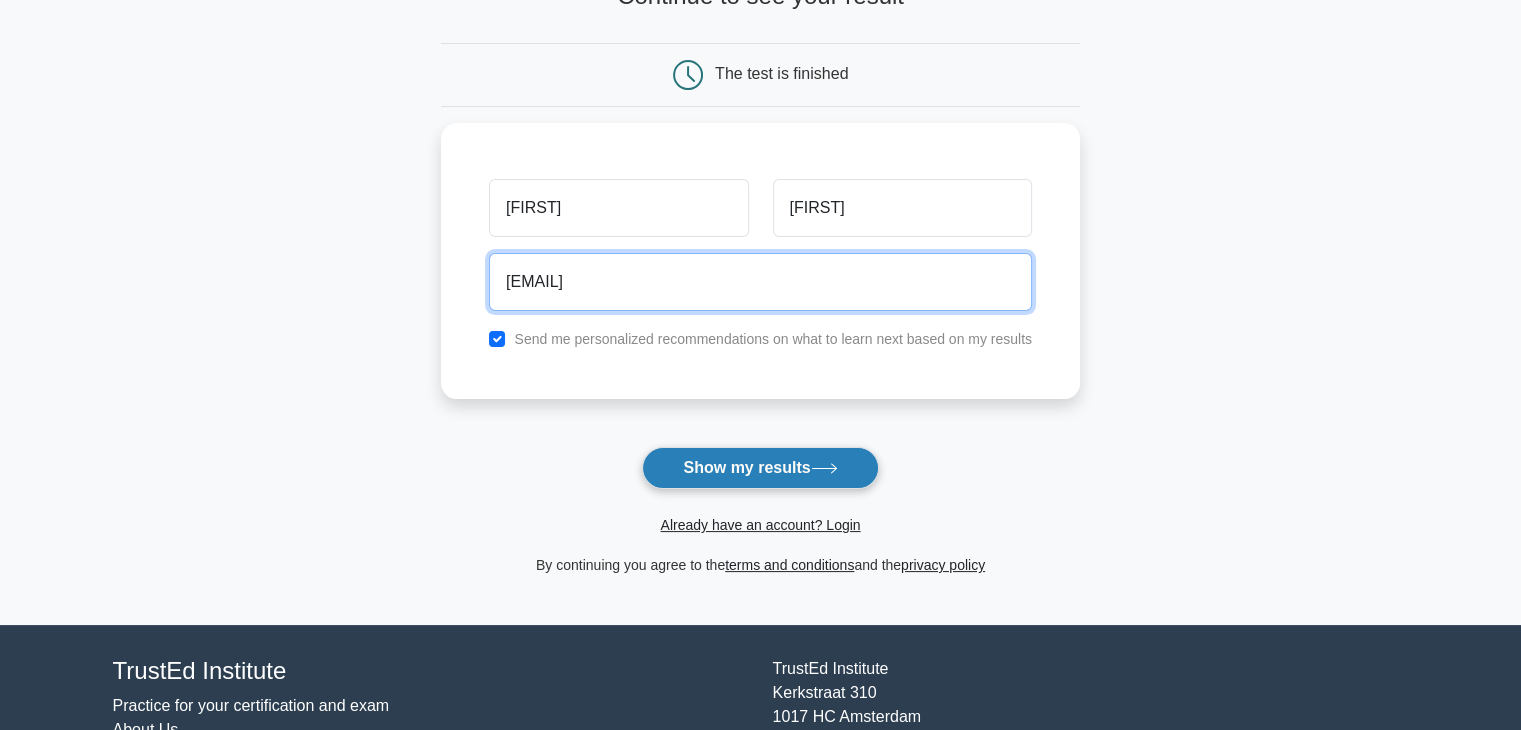 type on "jayjian@gmail.com" 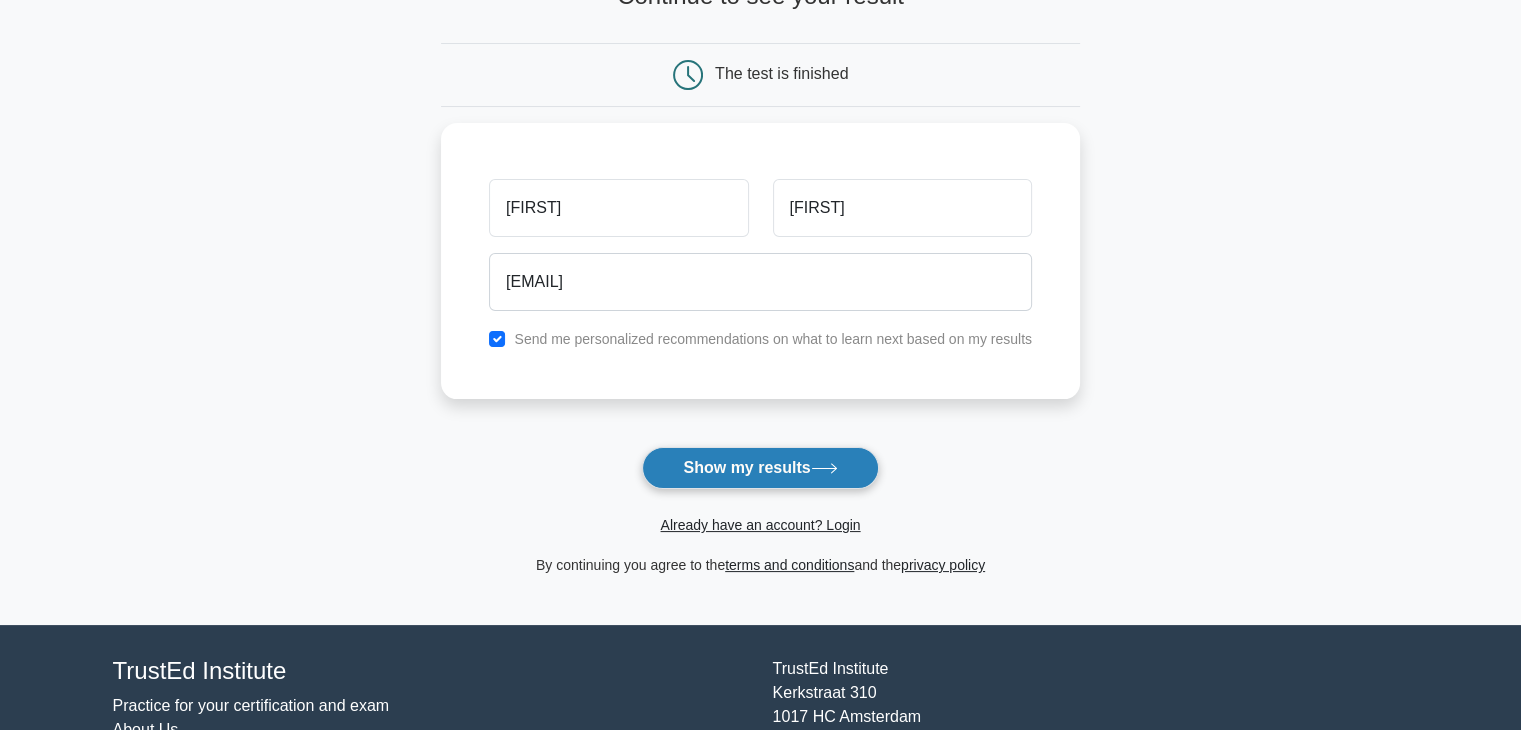 click on "Show my results" at bounding box center [760, 468] 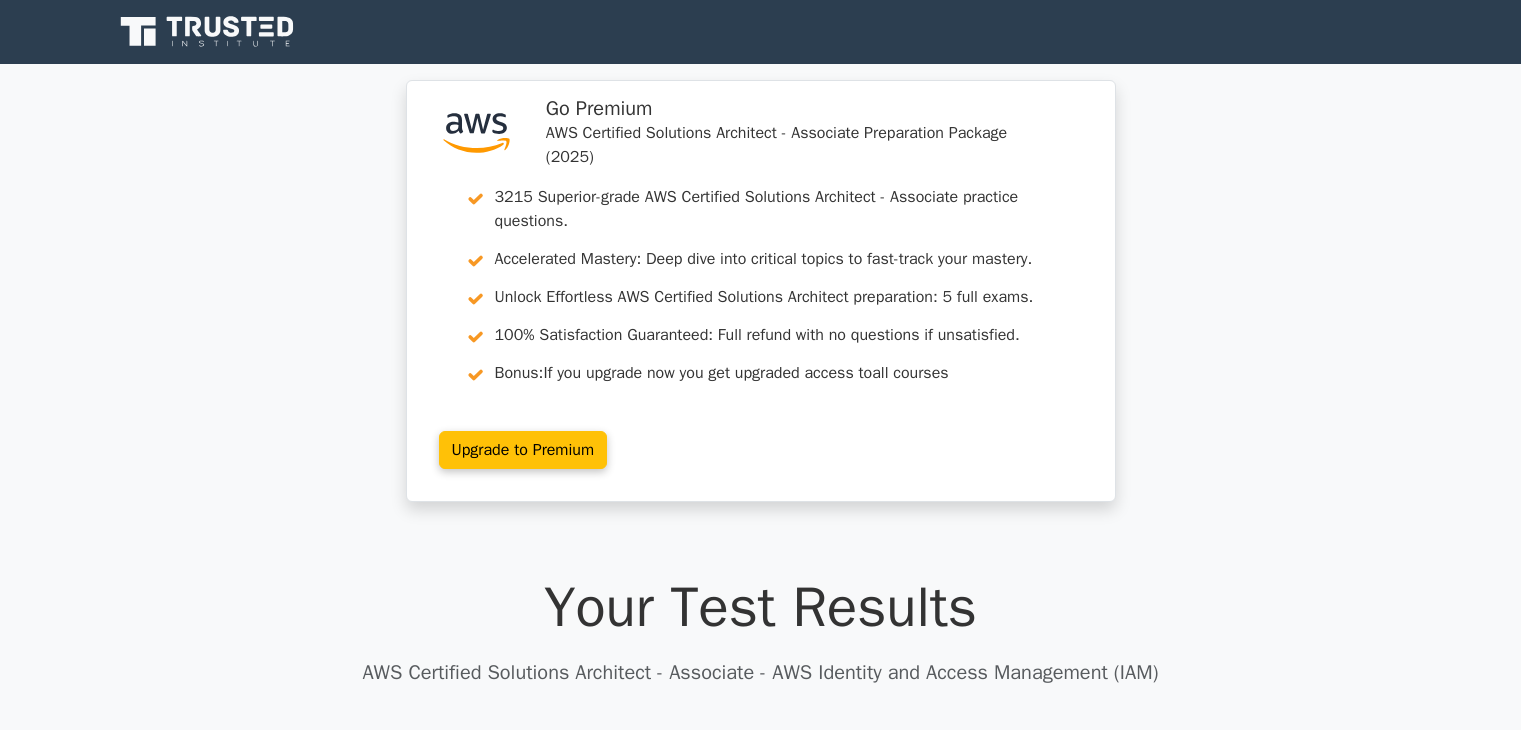 scroll, scrollTop: 0, scrollLeft: 0, axis: both 